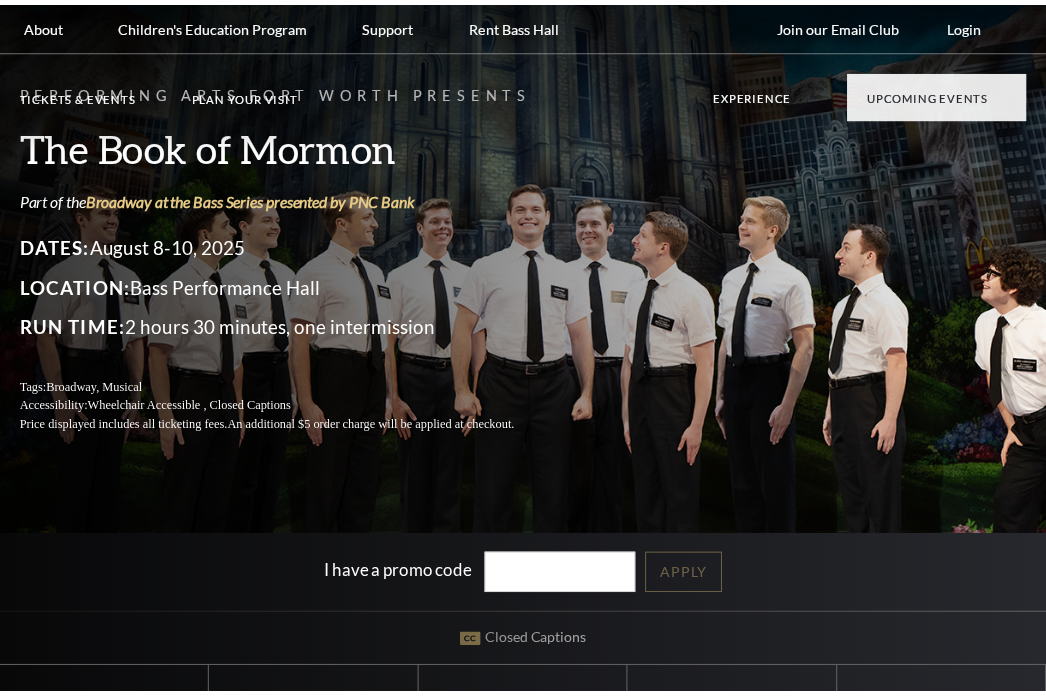 scroll, scrollTop: 0, scrollLeft: 0, axis: both 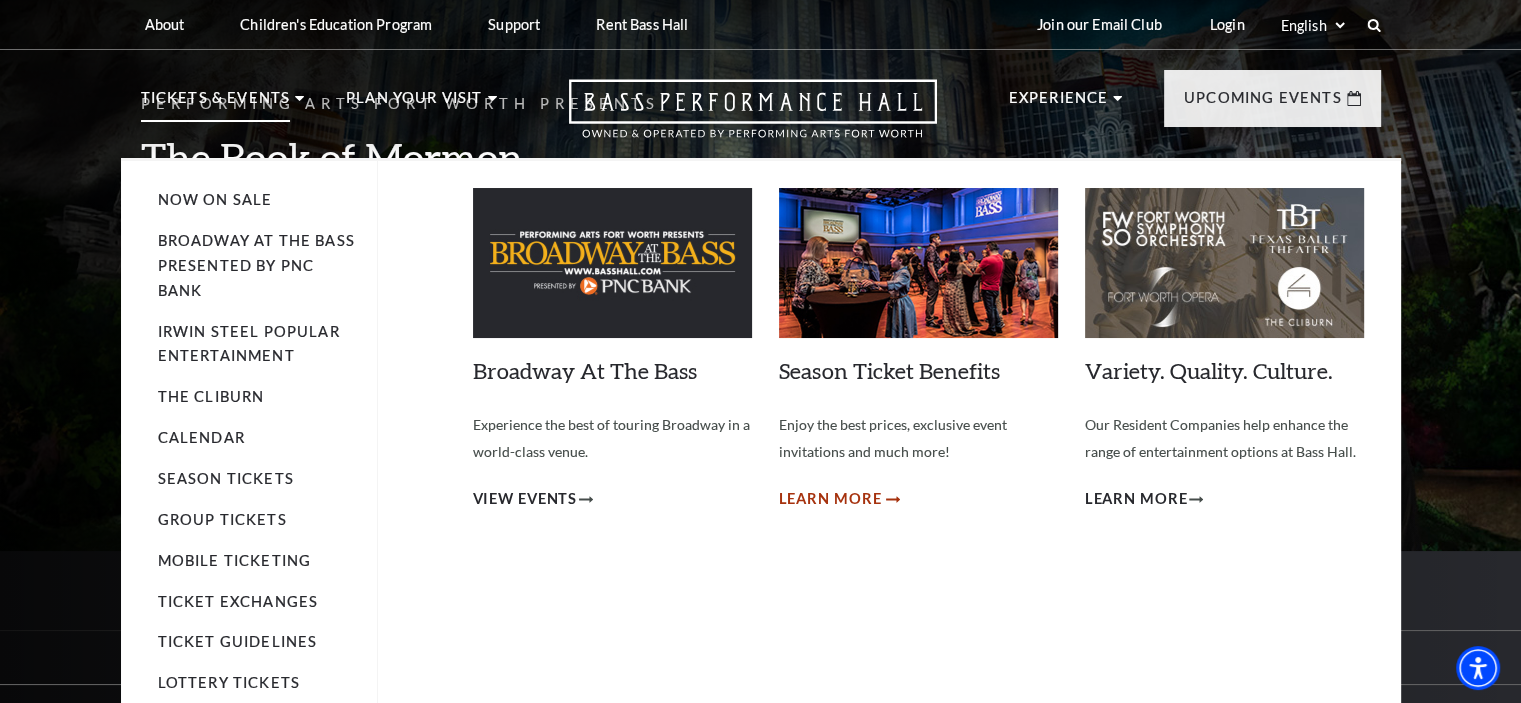 click on "Learn More" at bounding box center [830, 499] 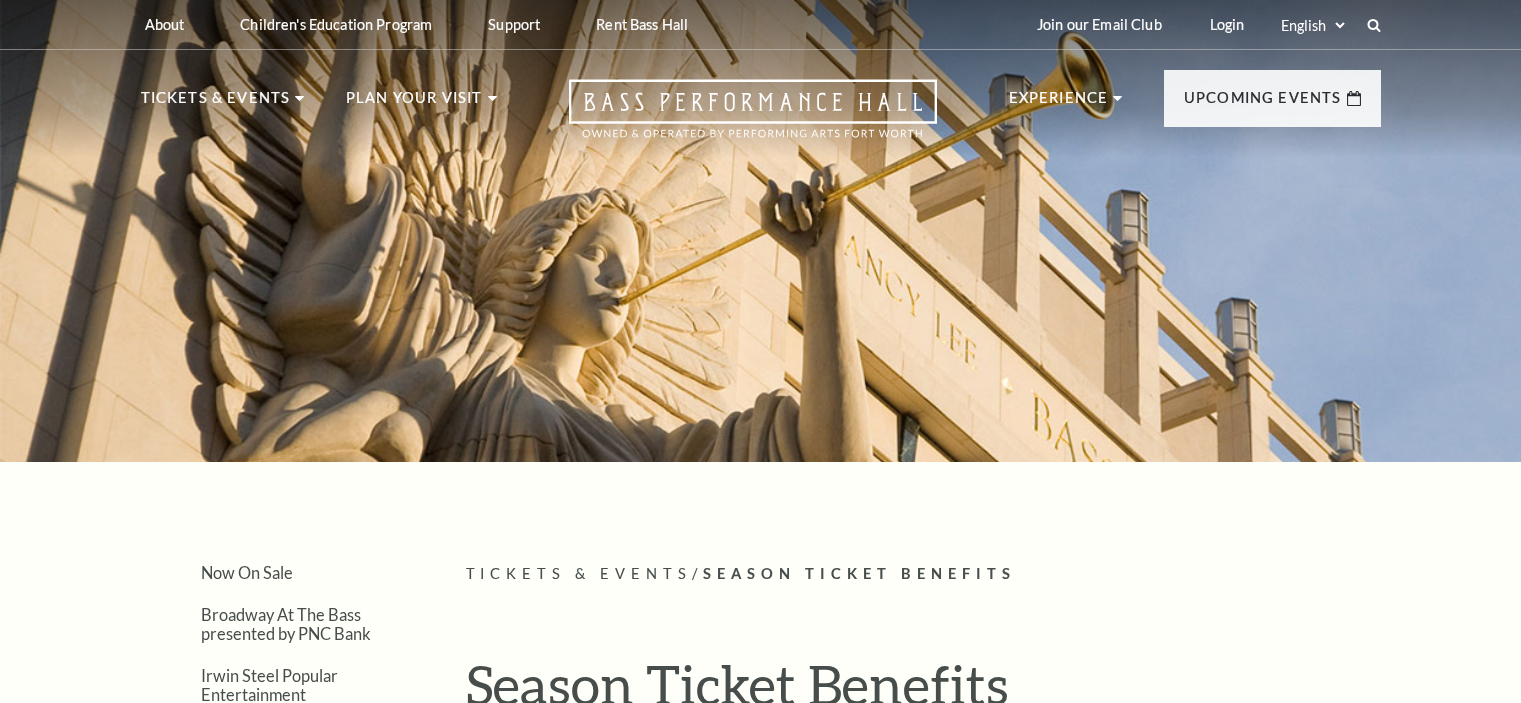 scroll, scrollTop: 0, scrollLeft: 0, axis: both 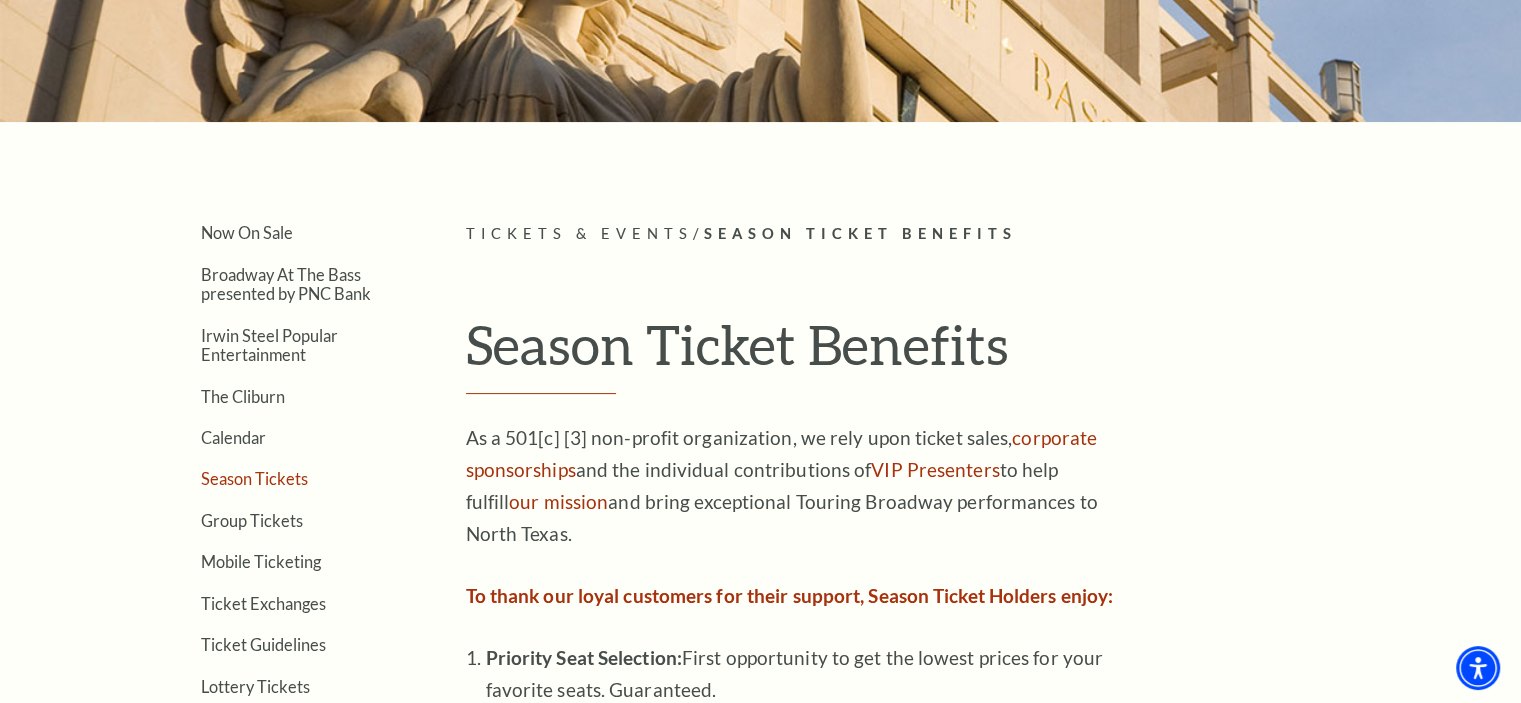 click on "Season Tickets" at bounding box center [254, 478] 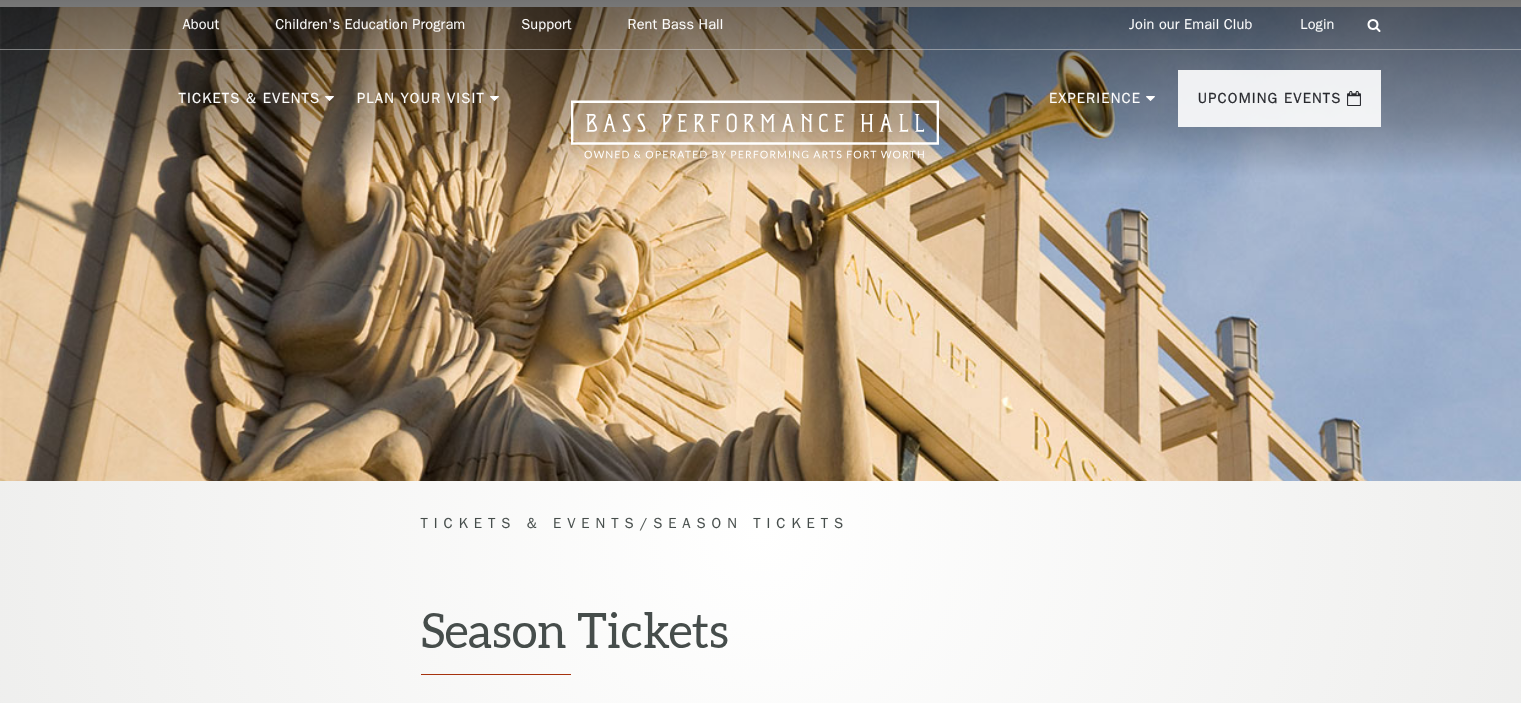 scroll, scrollTop: 0, scrollLeft: 0, axis: both 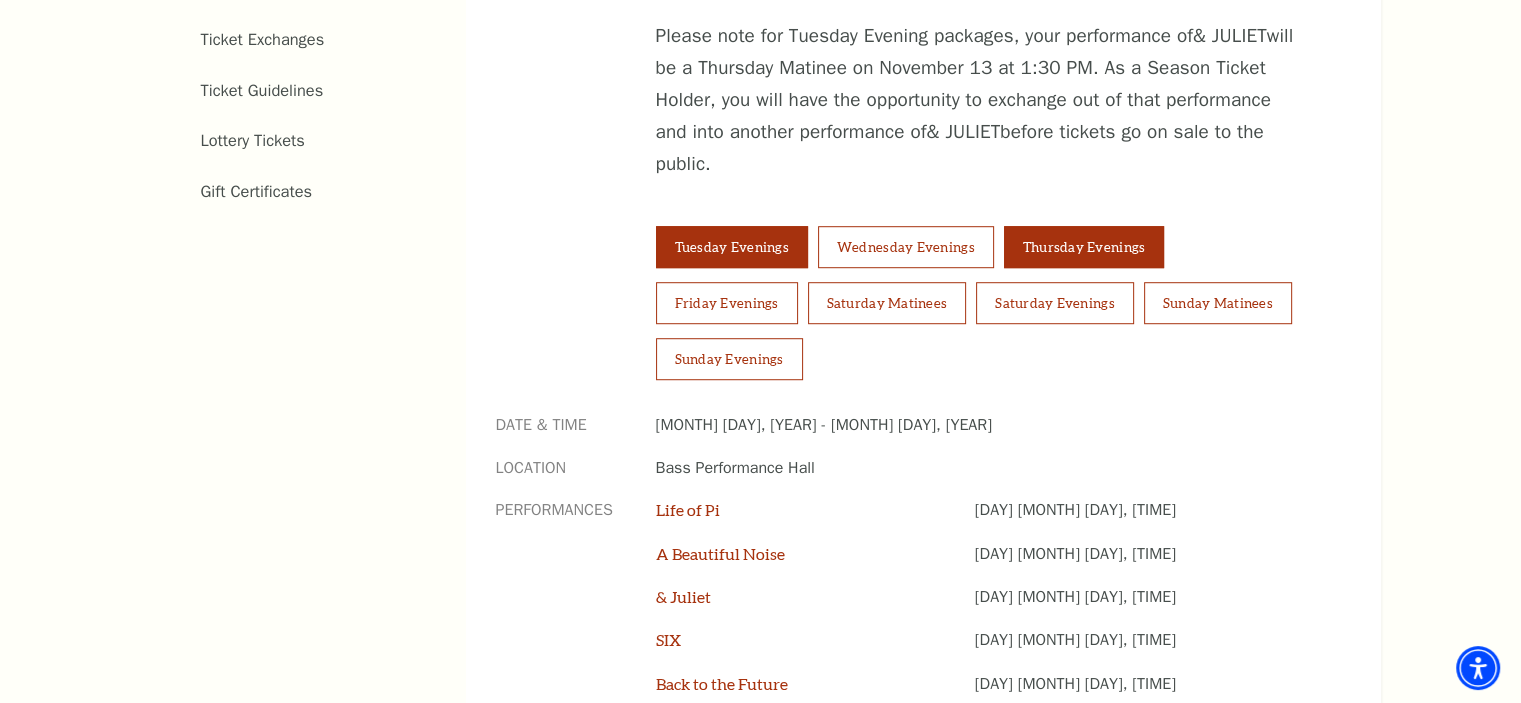click on "Thursday Evenings" at bounding box center [1084, 247] 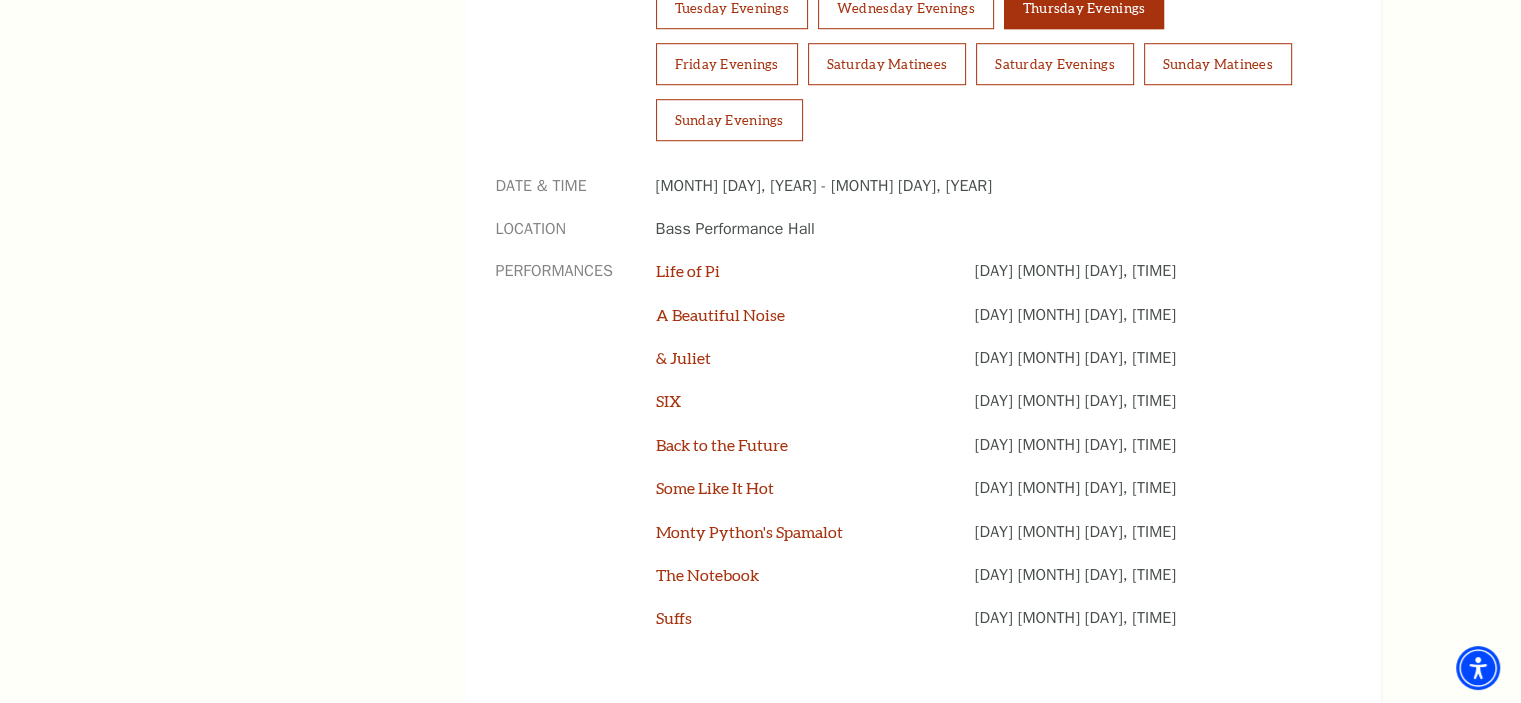scroll, scrollTop: 1740, scrollLeft: 0, axis: vertical 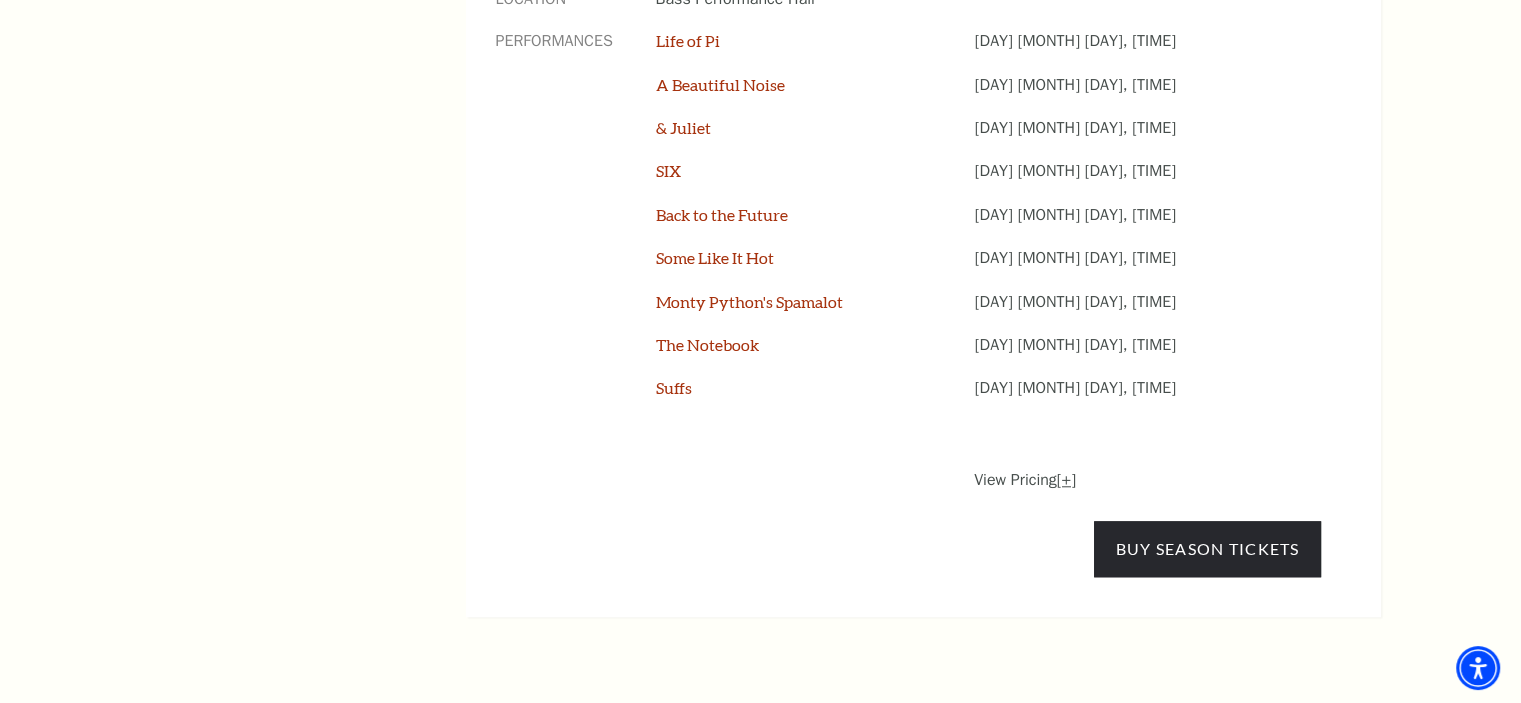 click on "[+]" at bounding box center [1066, 480] 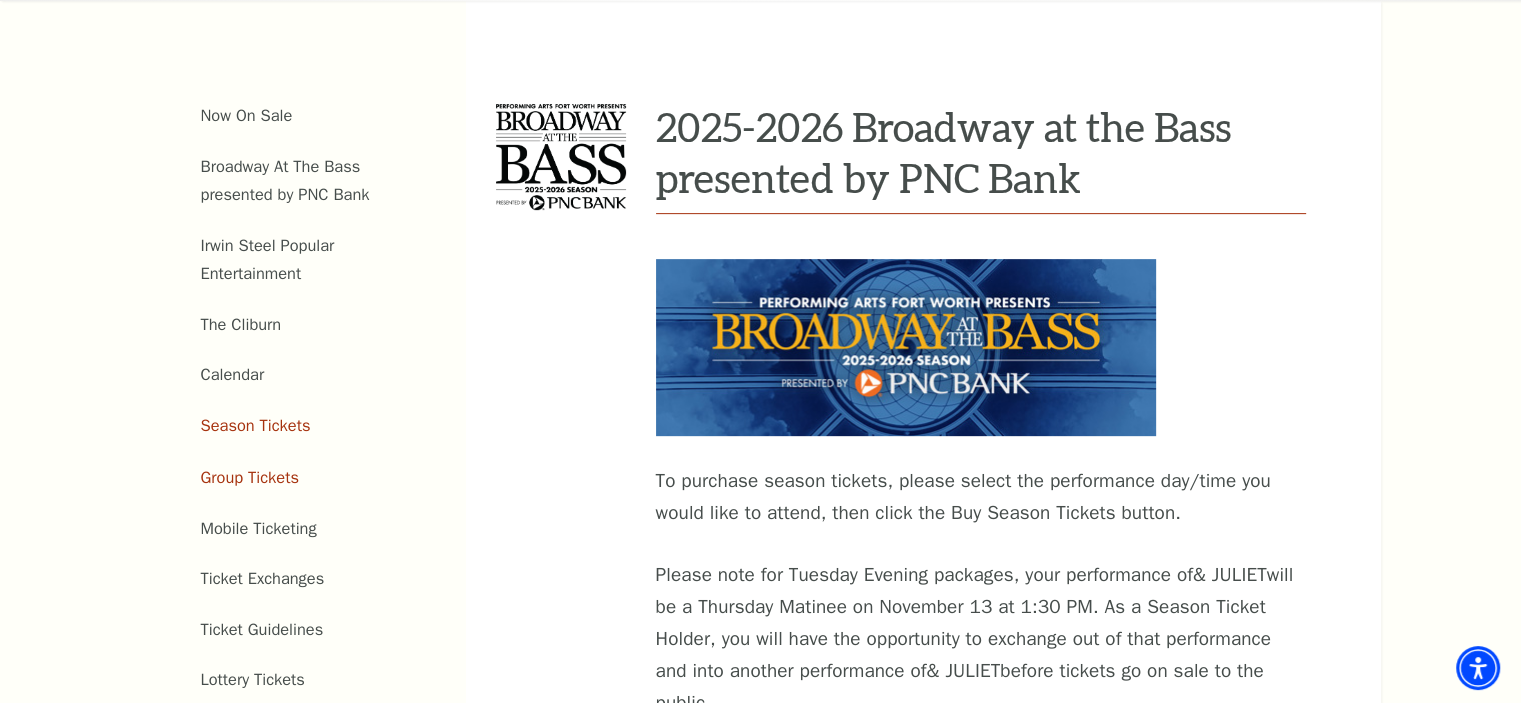 scroll, scrollTop: 732, scrollLeft: 0, axis: vertical 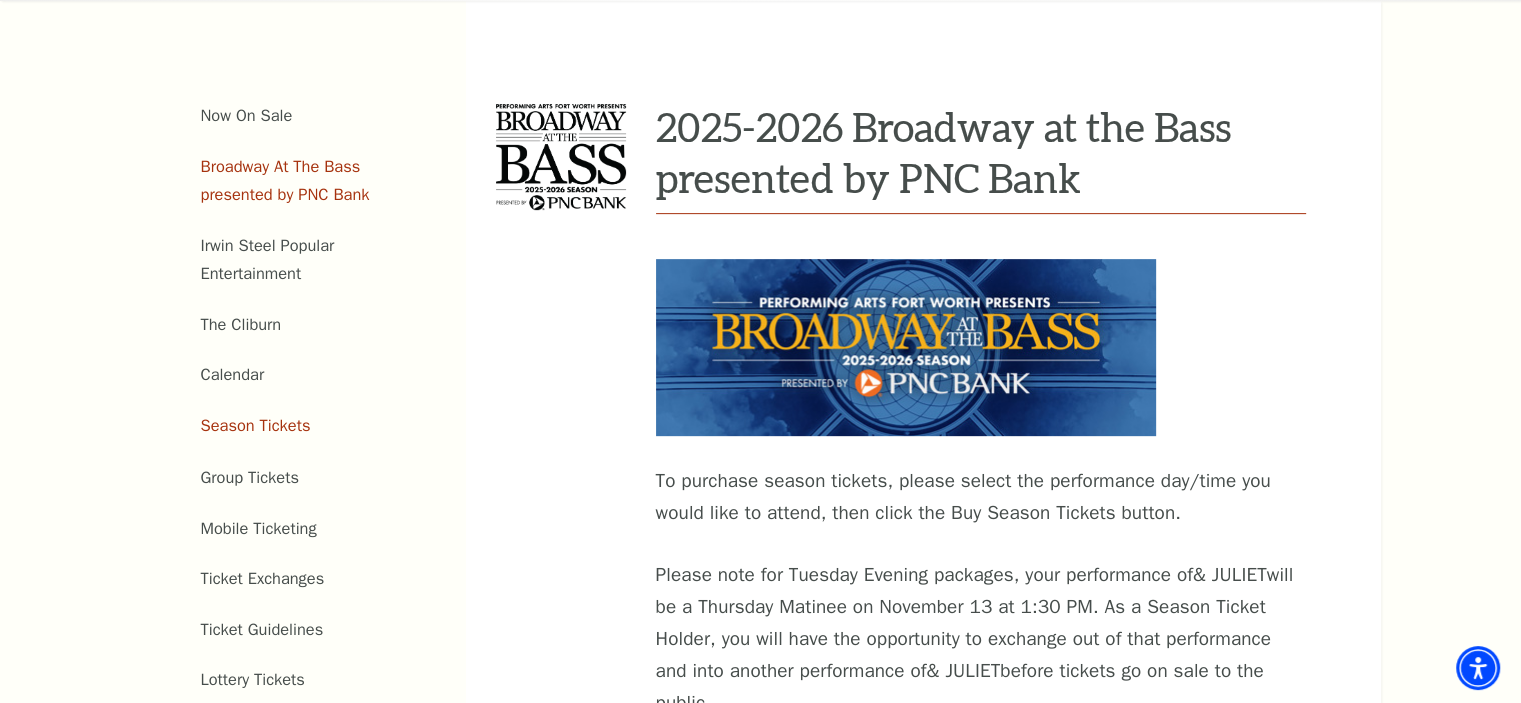 click on "Broadway At The Bass presented by PNC Bank" at bounding box center [285, 181] 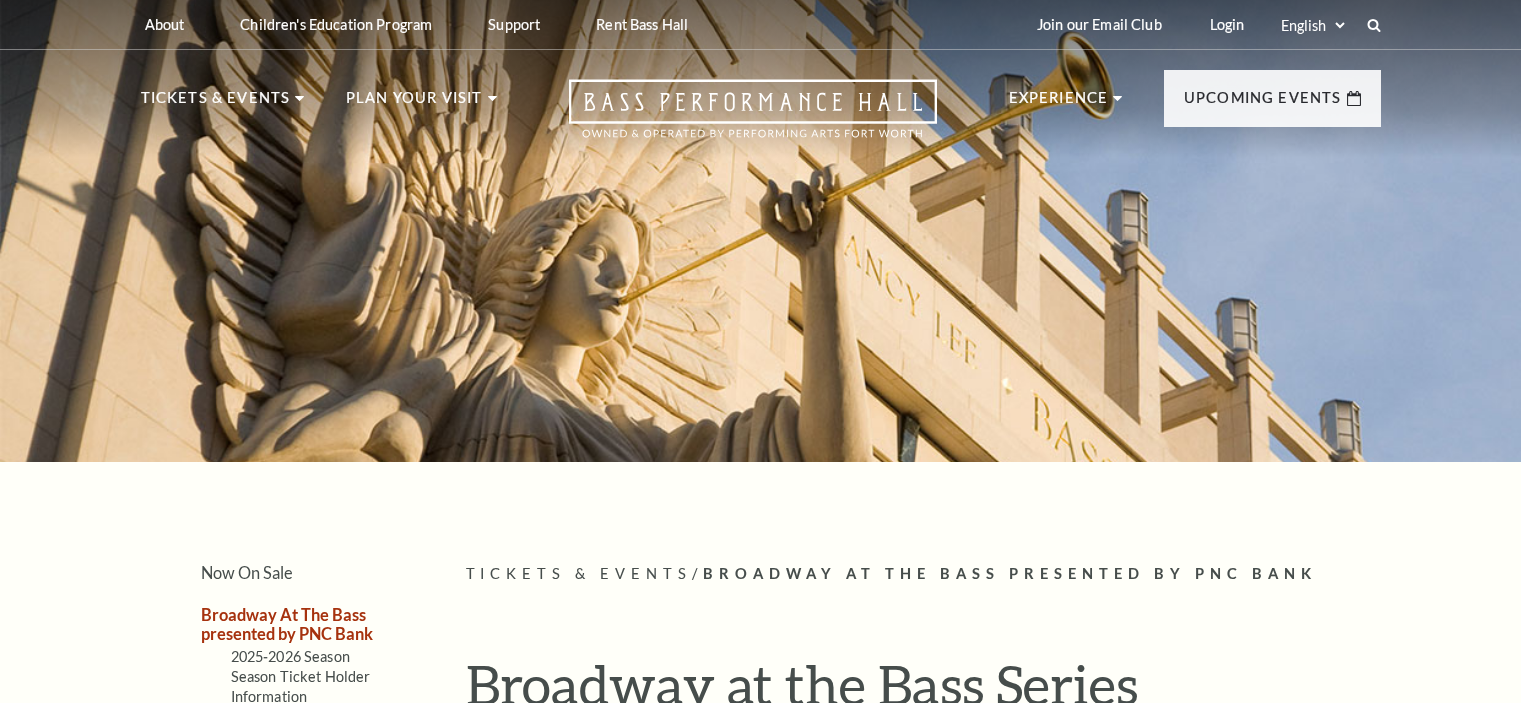 scroll, scrollTop: 0, scrollLeft: 0, axis: both 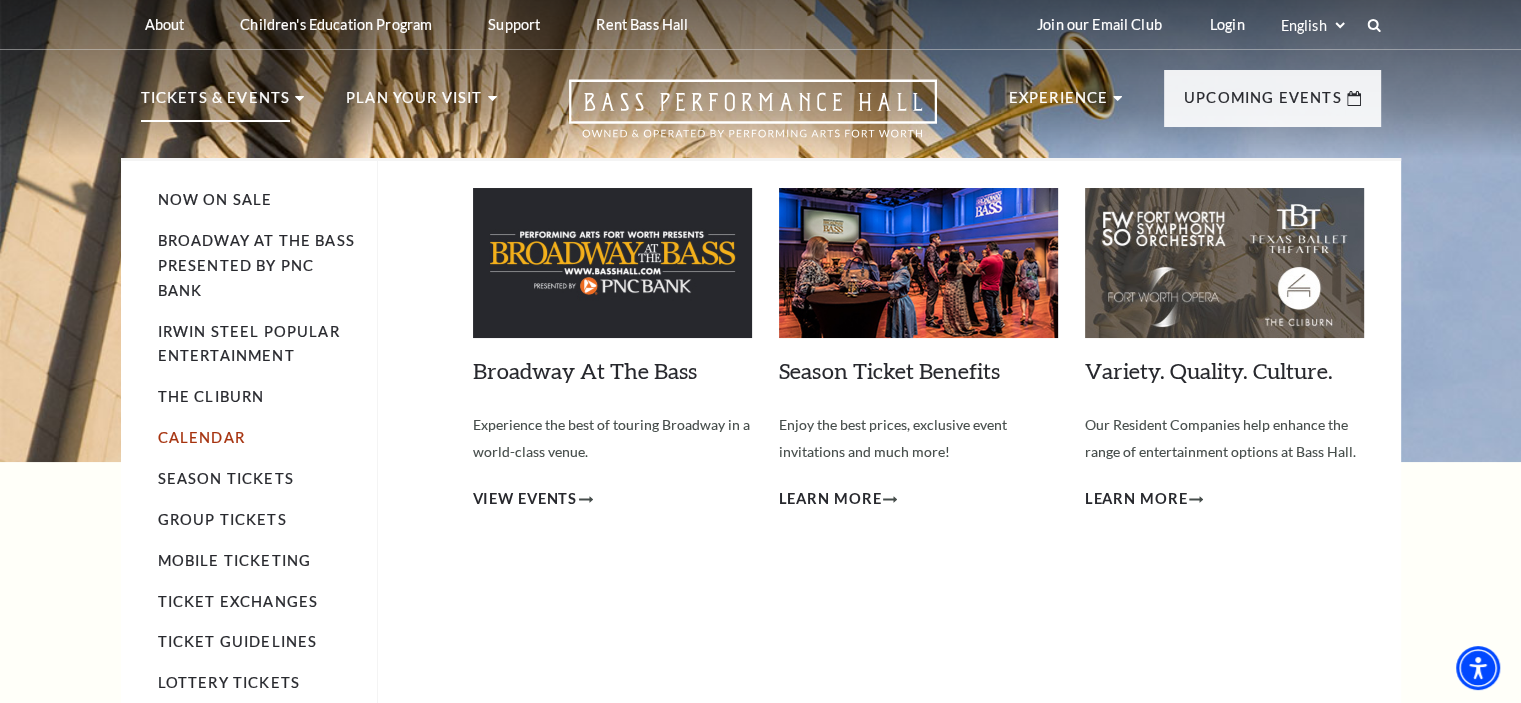 click on "Calendar" at bounding box center [201, 437] 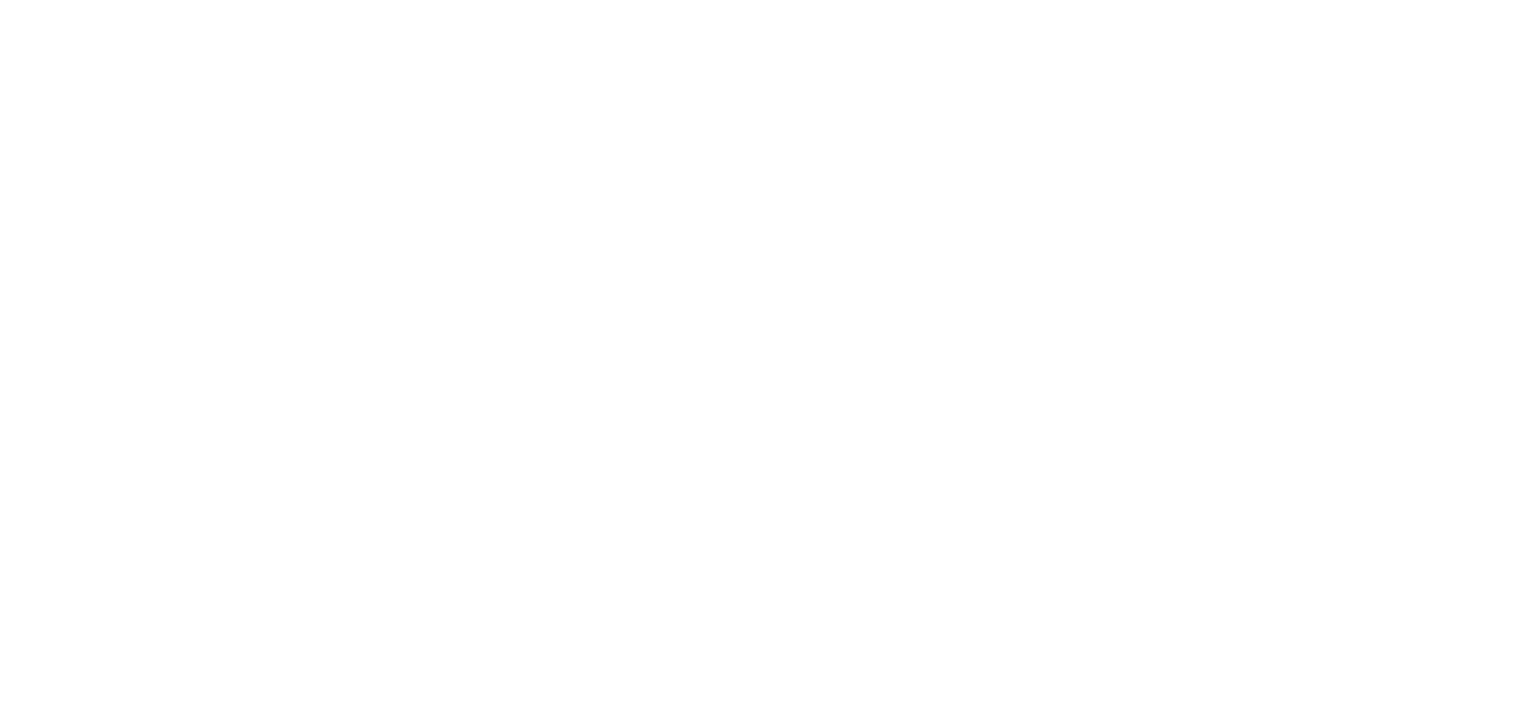 scroll, scrollTop: 0, scrollLeft: 0, axis: both 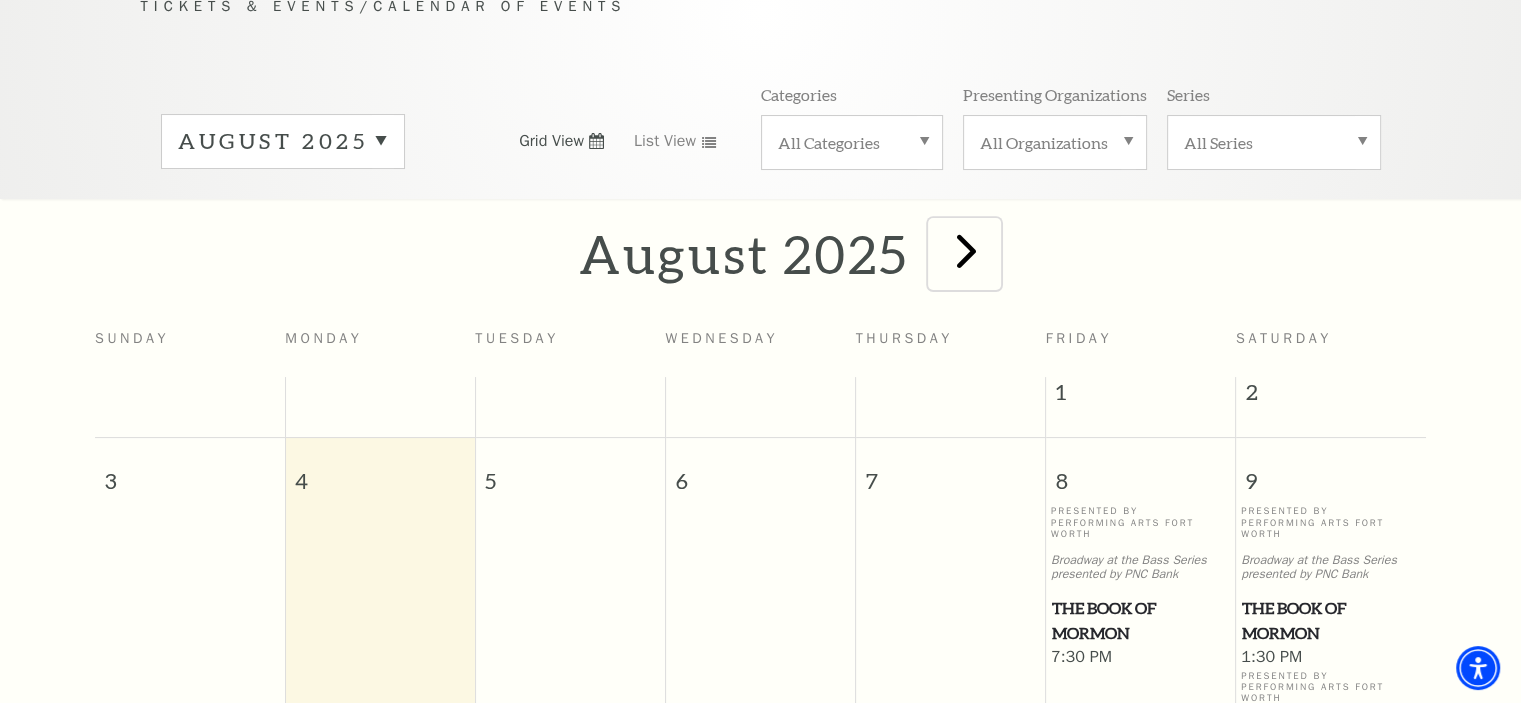 click at bounding box center [966, 250] 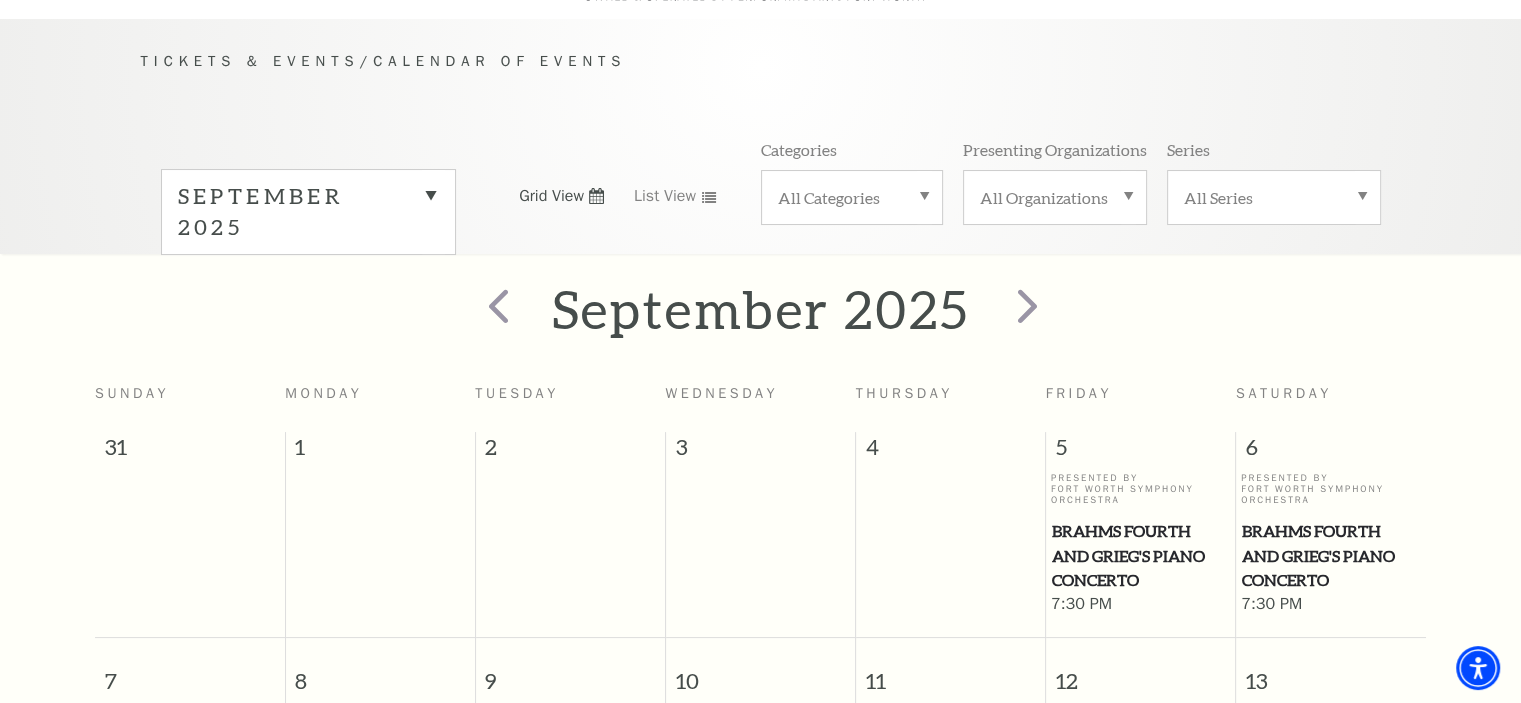 scroll, scrollTop: 156, scrollLeft: 0, axis: vertical 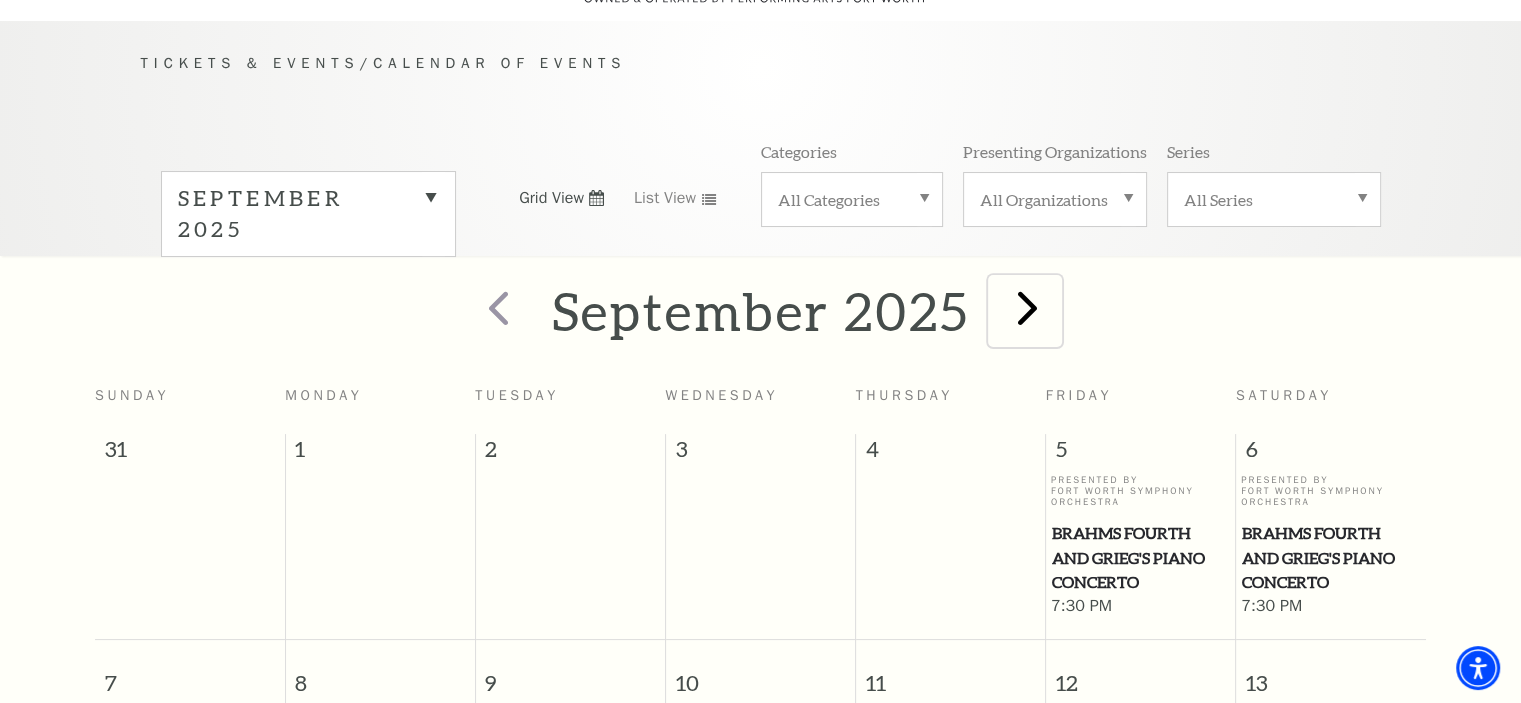 click at bounding box center [1027, 307] 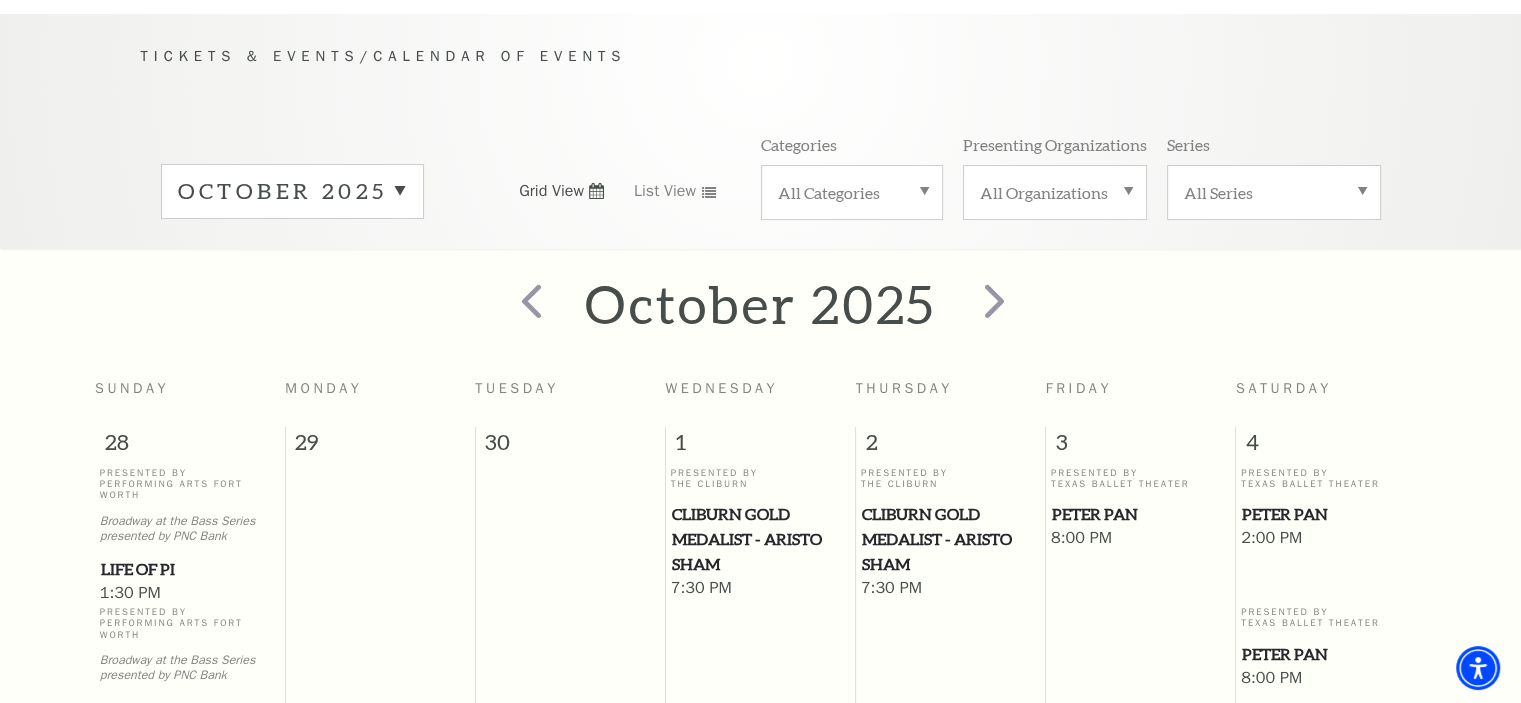 scroll, scrollTop: 160, scrollLeft: 0, axis: vertical 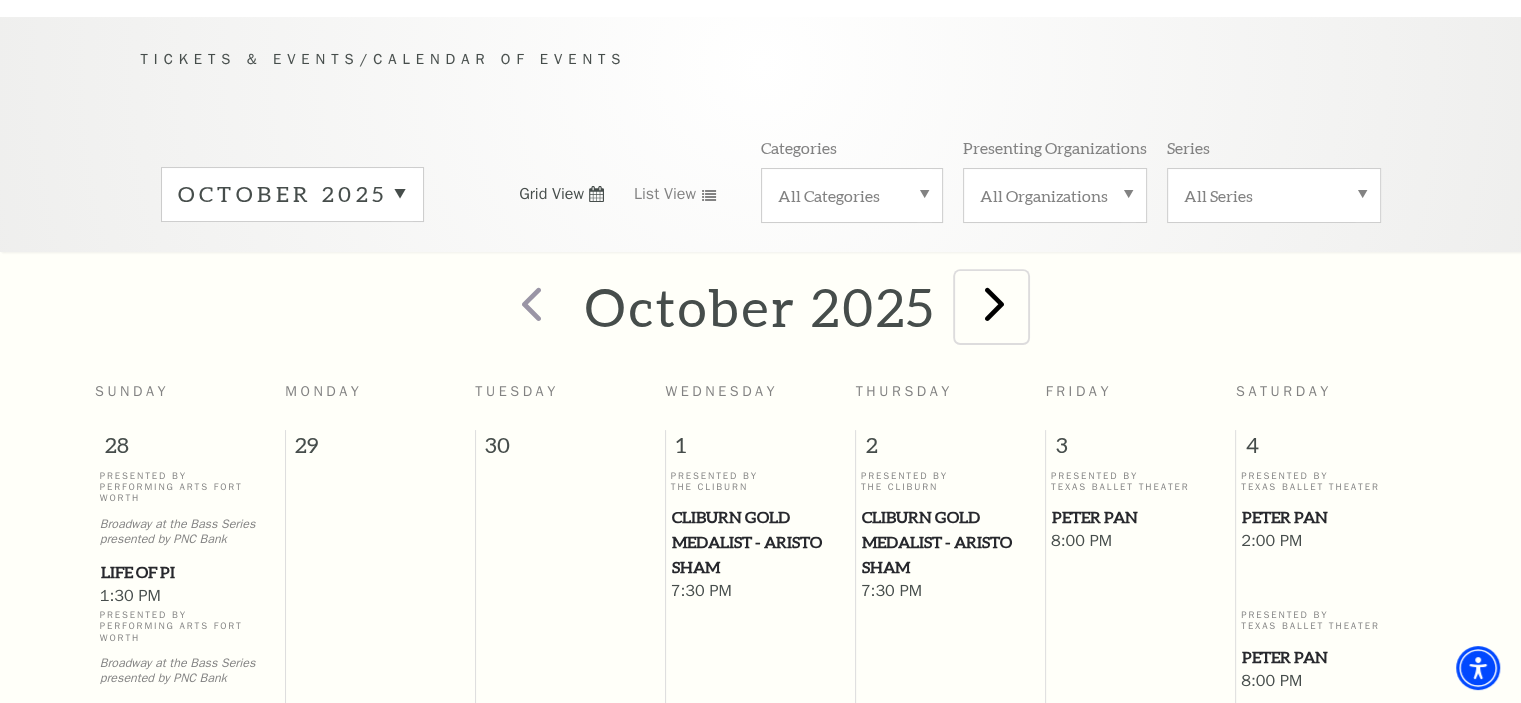 click at bounding box center [994, 303] 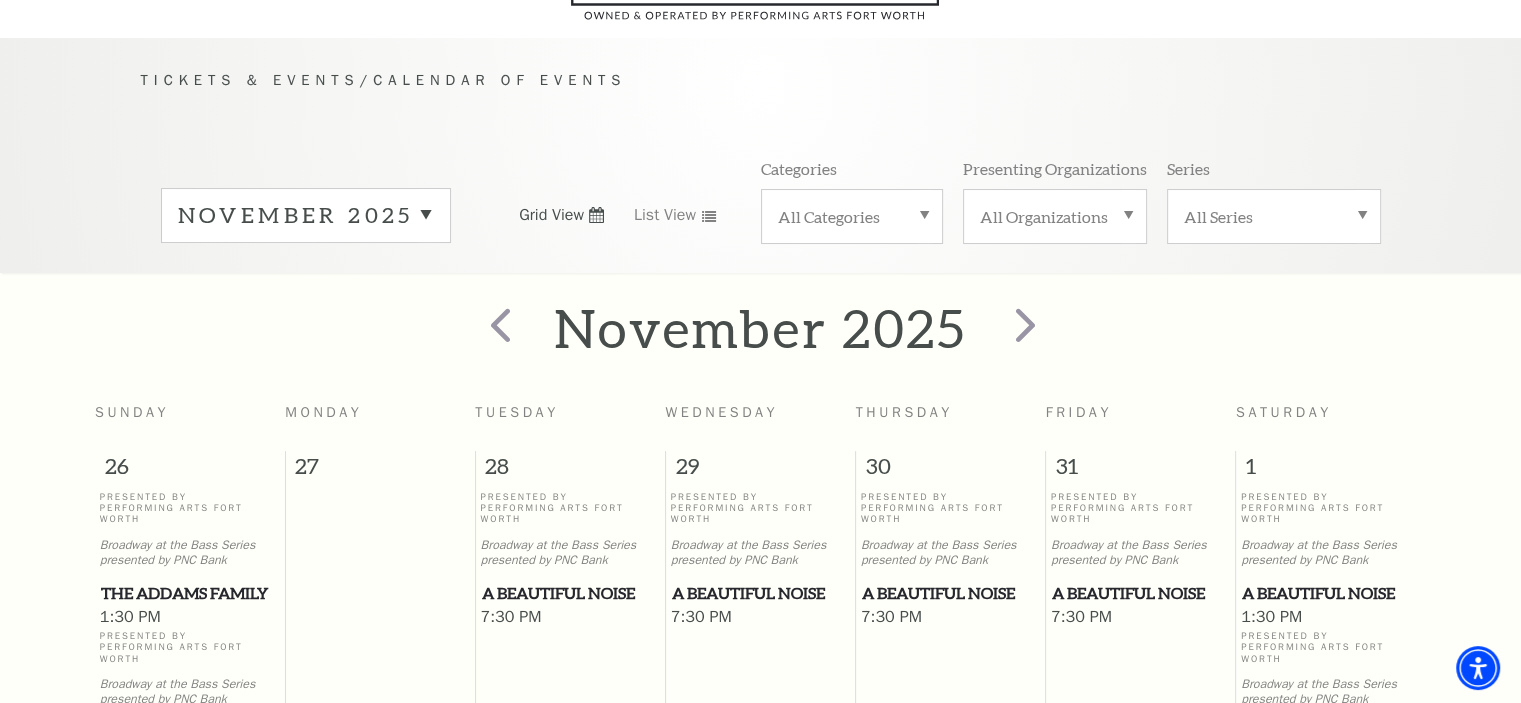 scroll, scrollTop: 127, scrollLeft: 0, axis: vertical 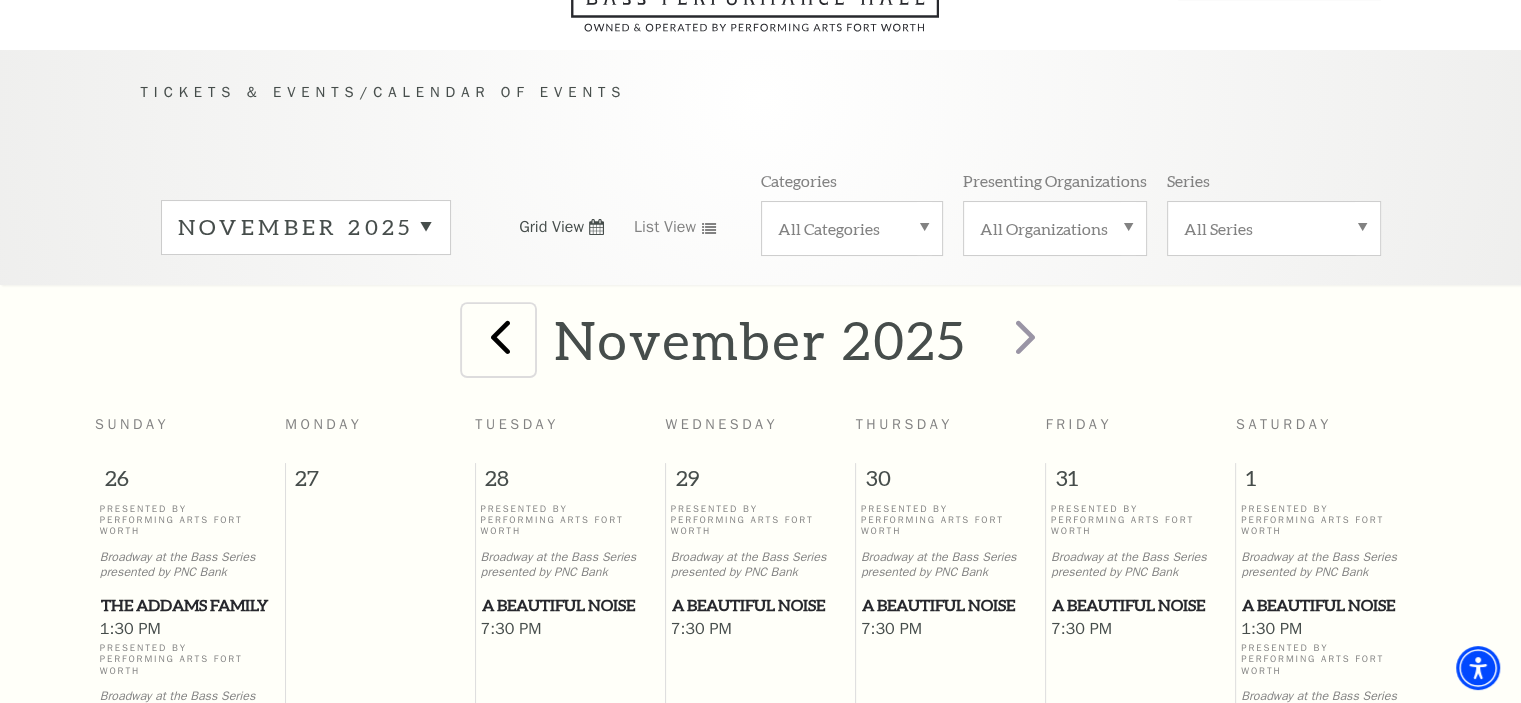 click at bounding box center (500, 336) 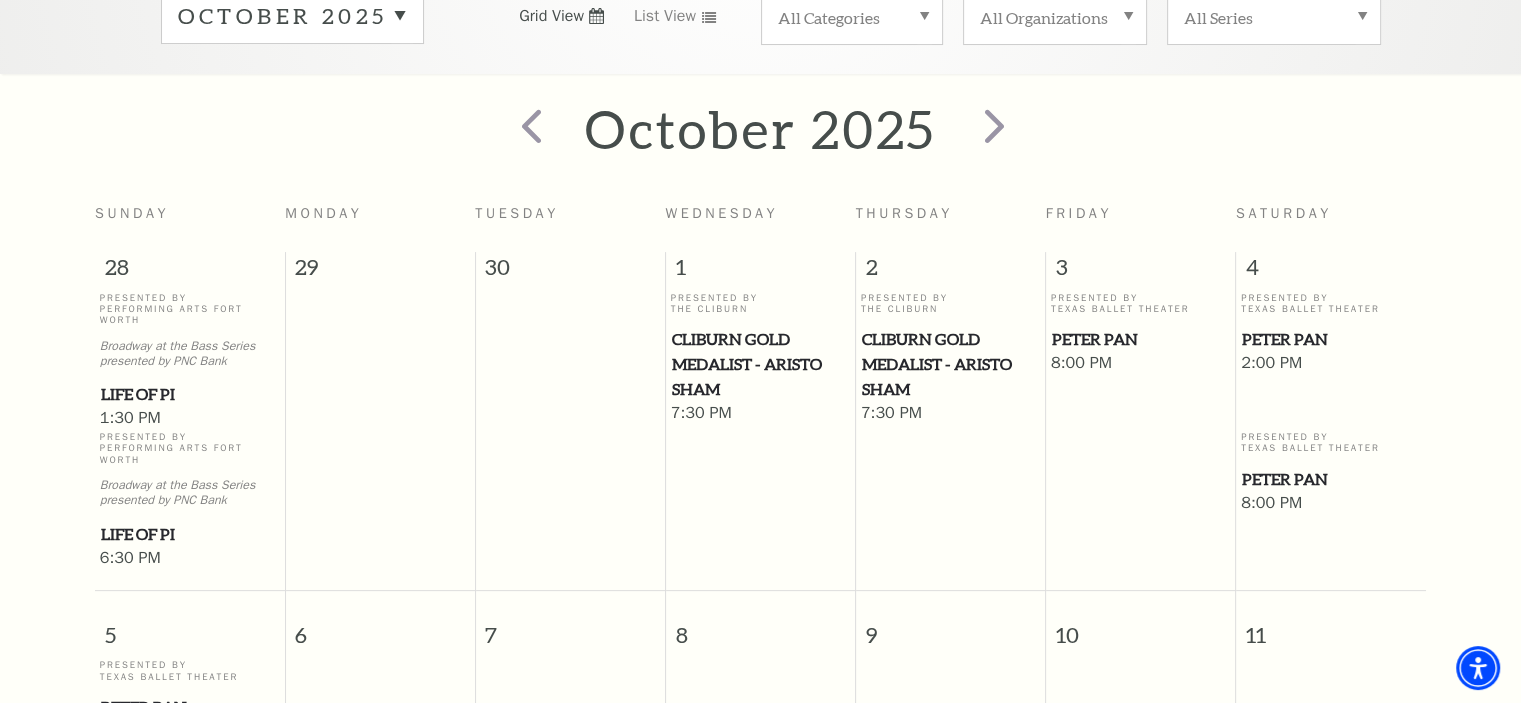 scroll, scrollTop: 324, scrollLeft: 0, axis: vertical 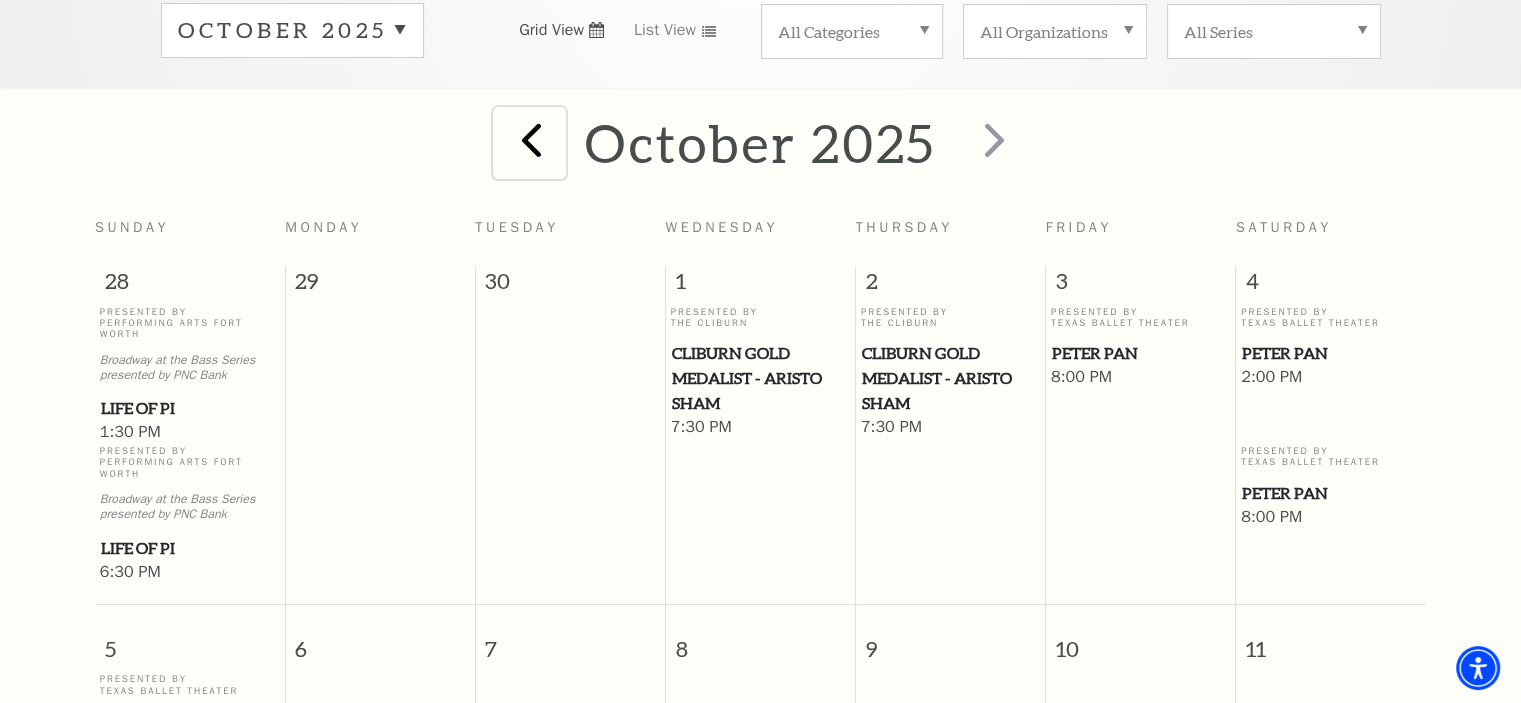 click at bounding box center [531, 139] 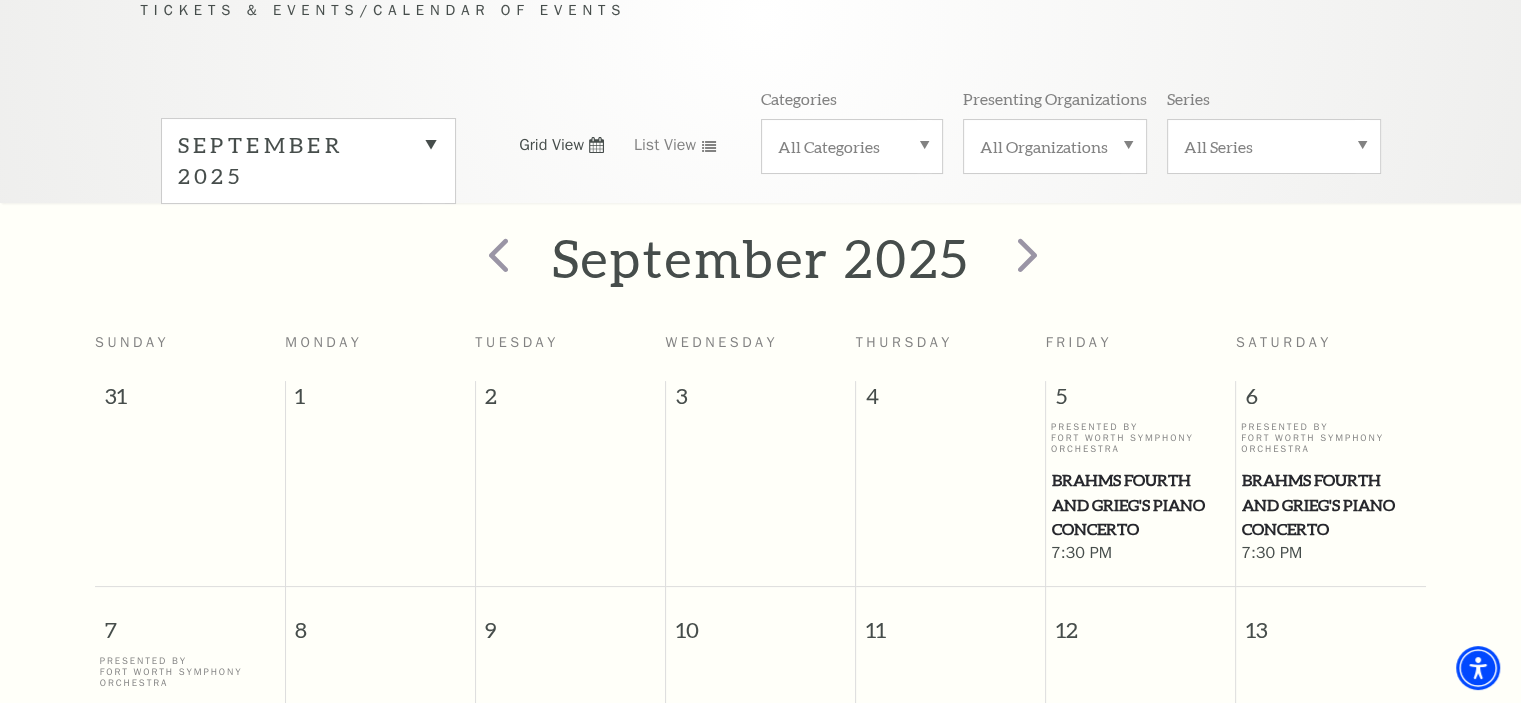 scroll, scrollTop: 120, scrollLeft: 0, axis: vertical 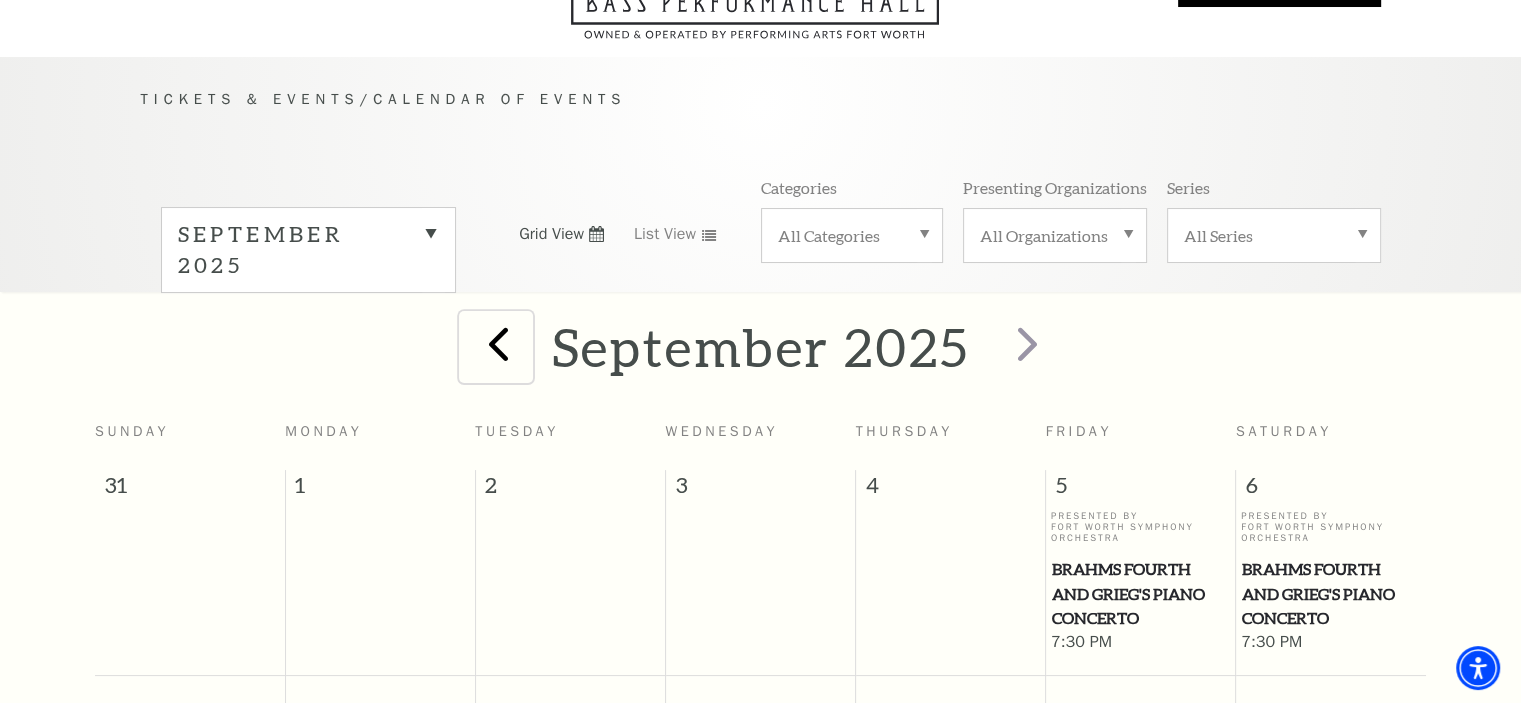 click at bounding box center (498, 343) 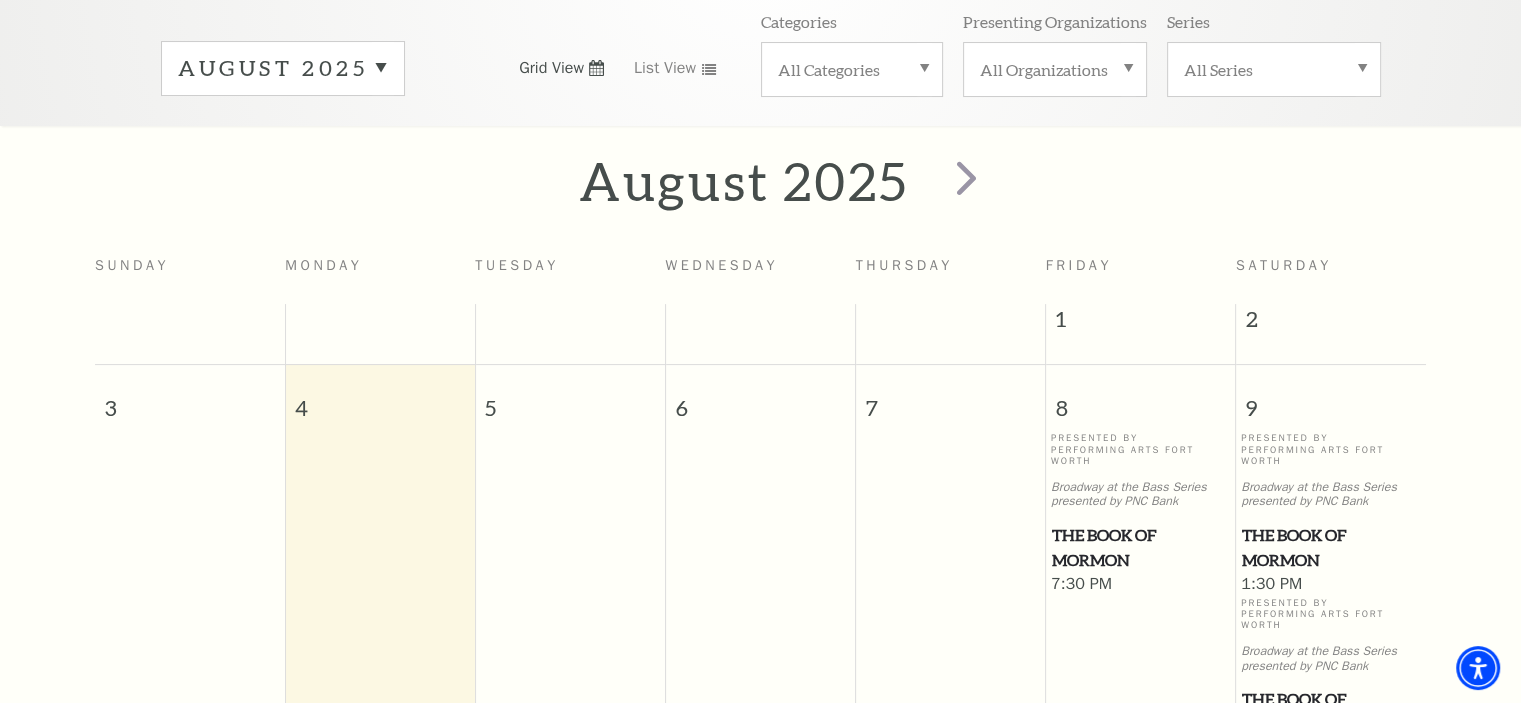 scroll, scrollTop: 282, scrollLeft: 0, axis: vertical 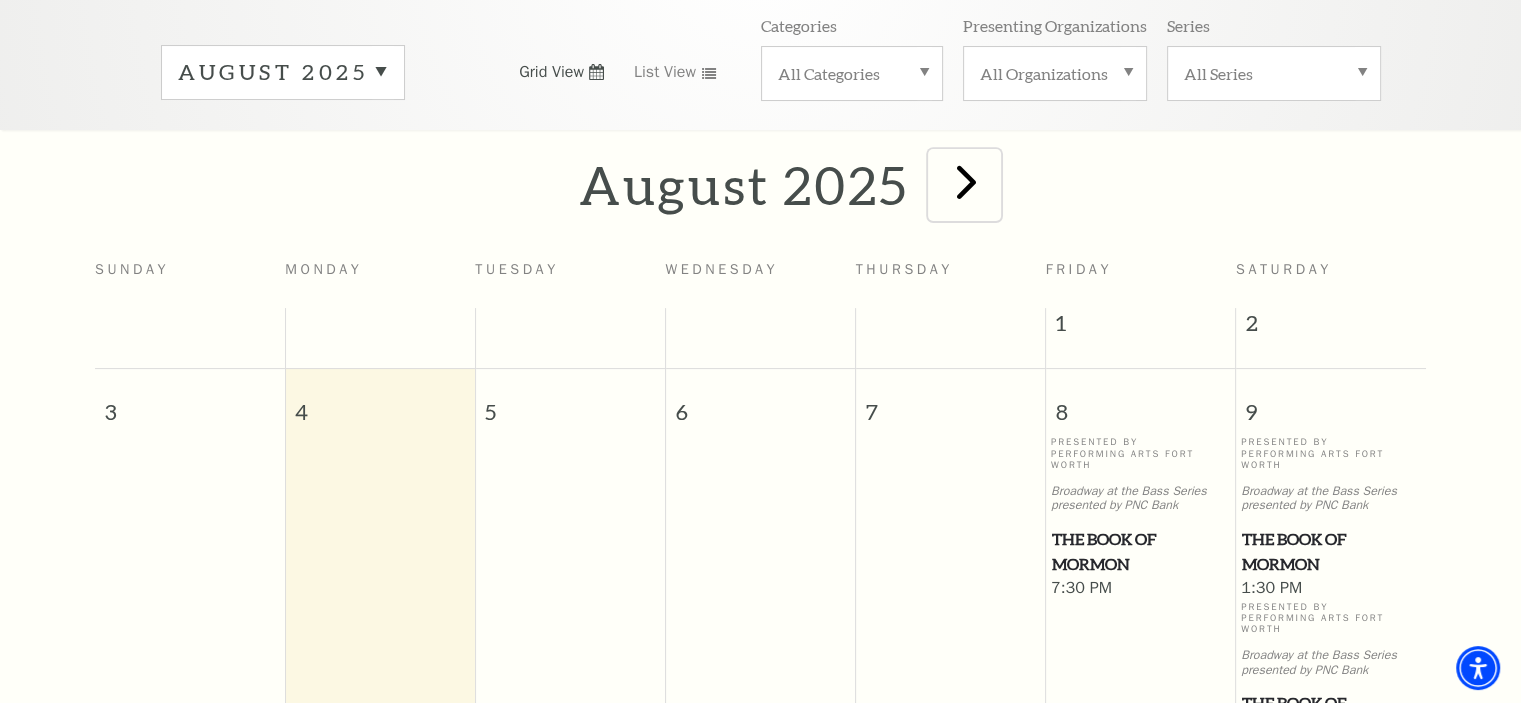 click at bounding box center (966, 181) 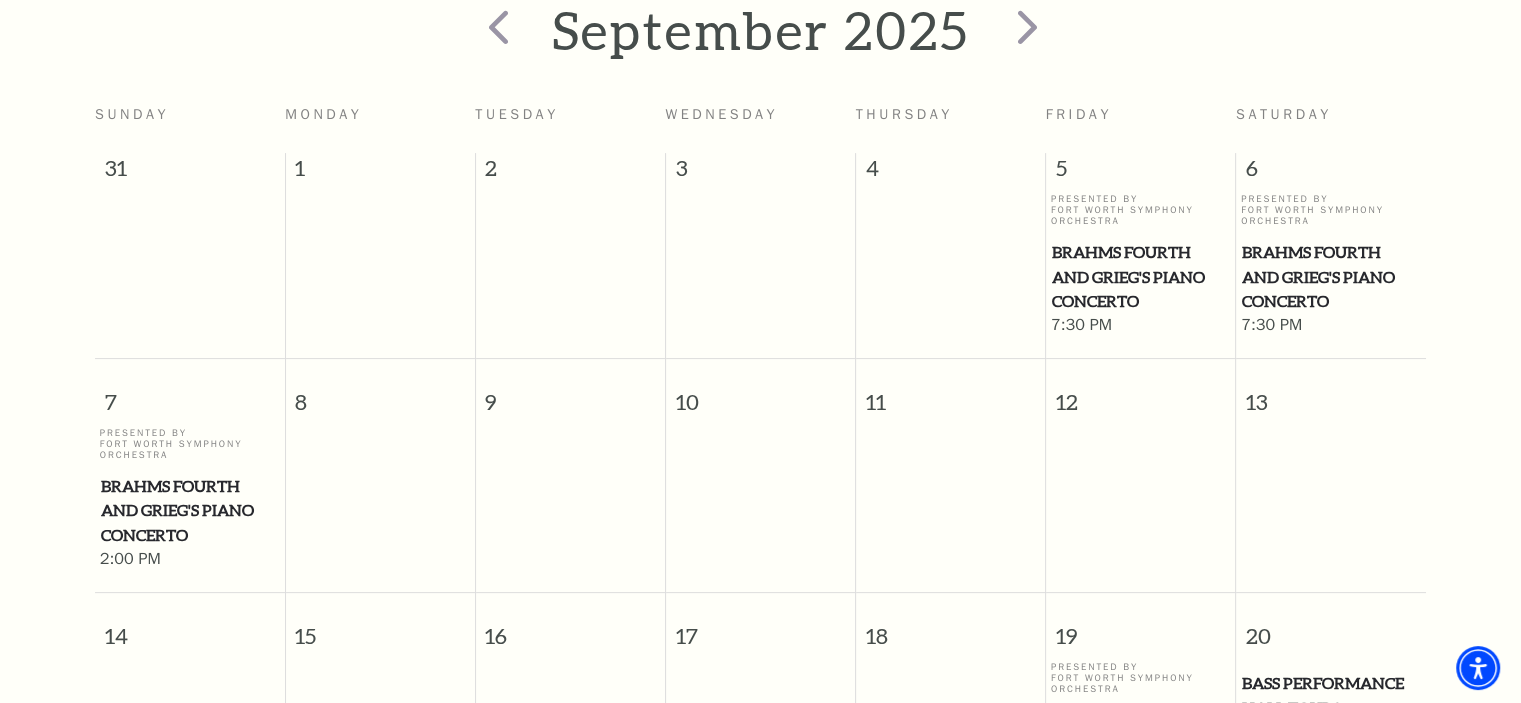 scroll, scrollTop: 436, scrollLeft: 0, axis: vertical 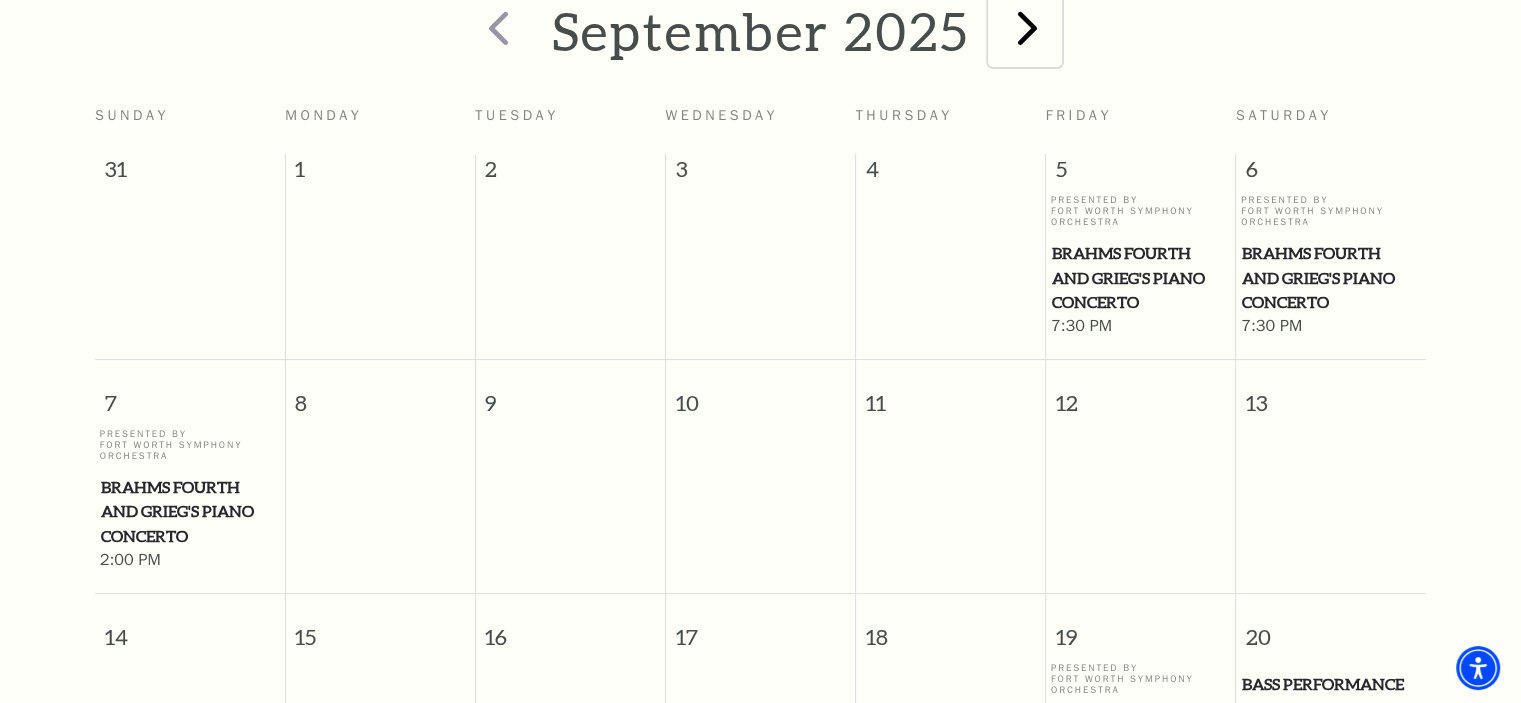click at bounding box center (1027, 27) 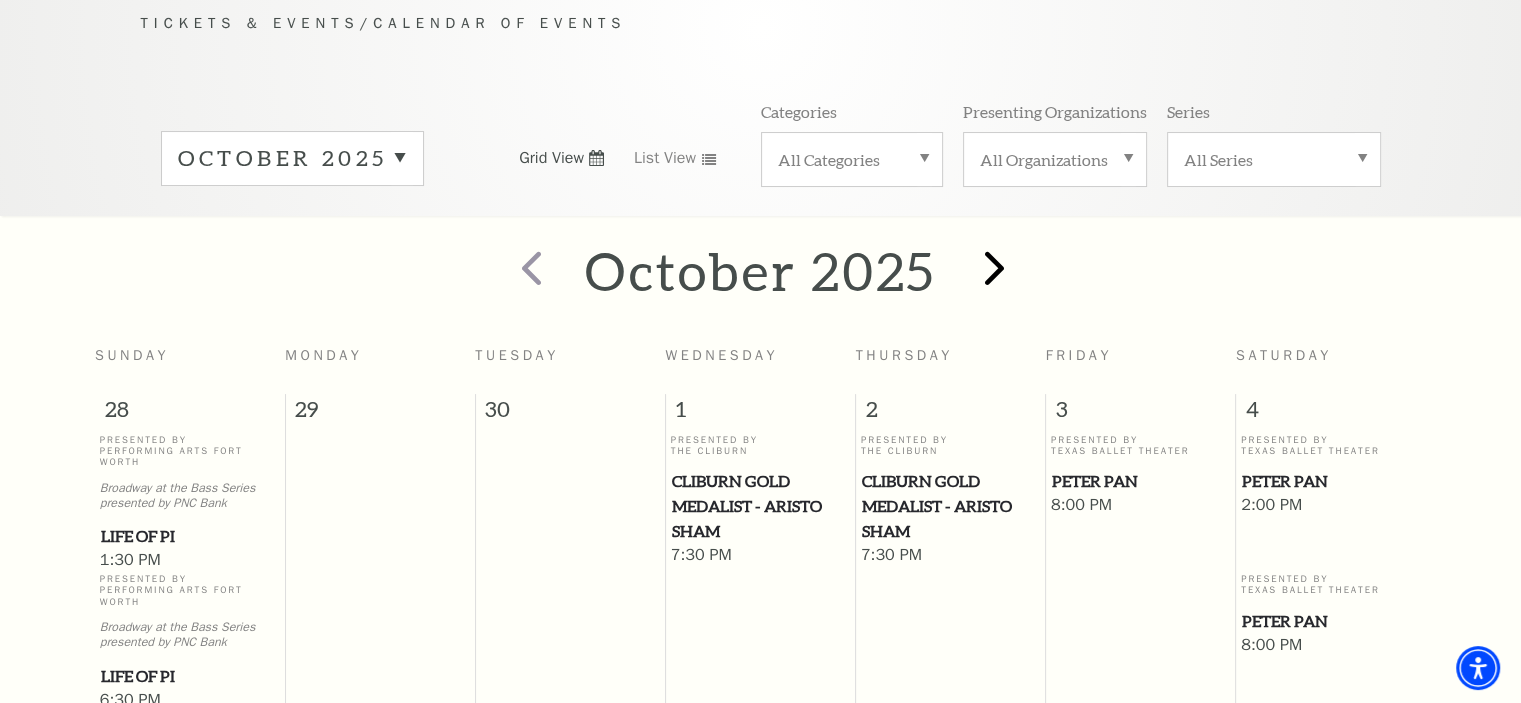 scroll, scrollTop: 191, scrollLeft: 0, axis: vertical 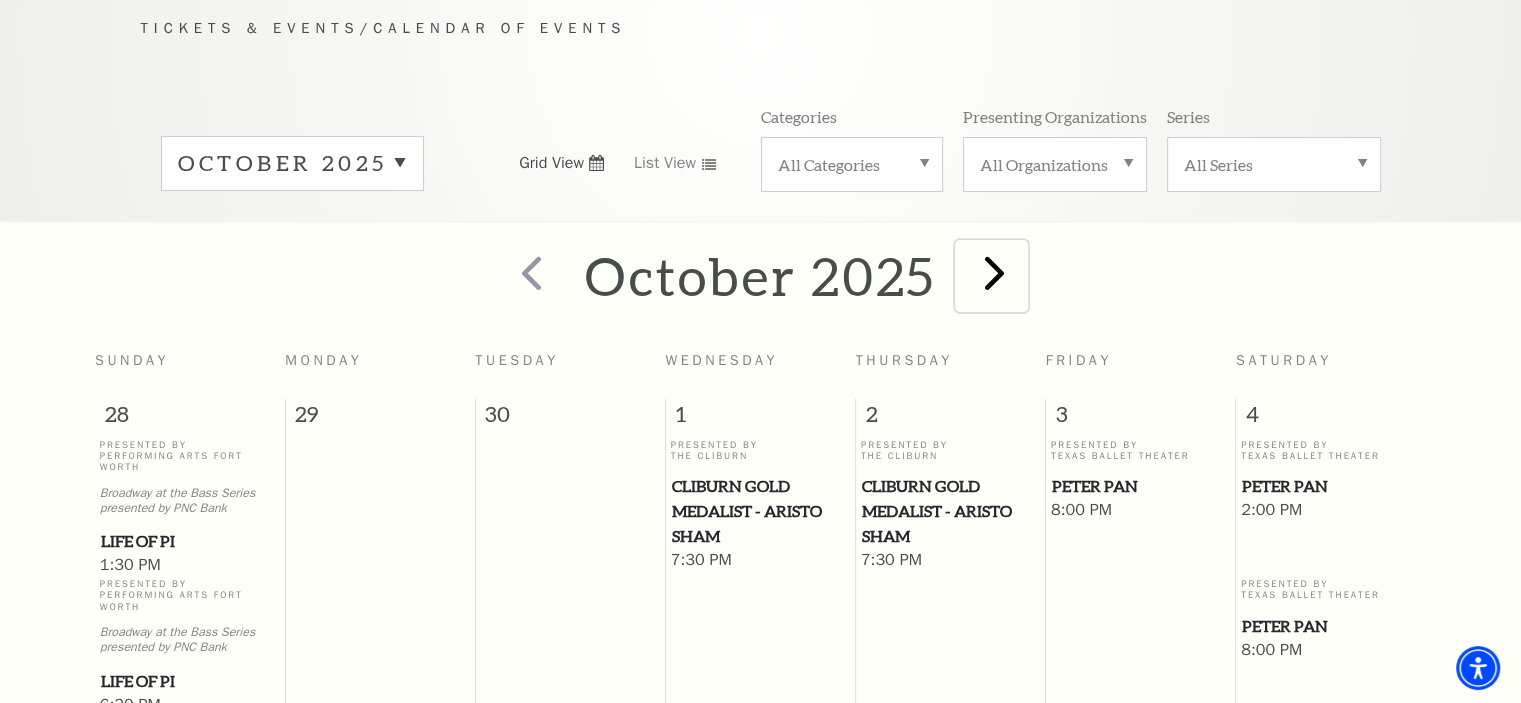 click at bounding box center [994, 272] 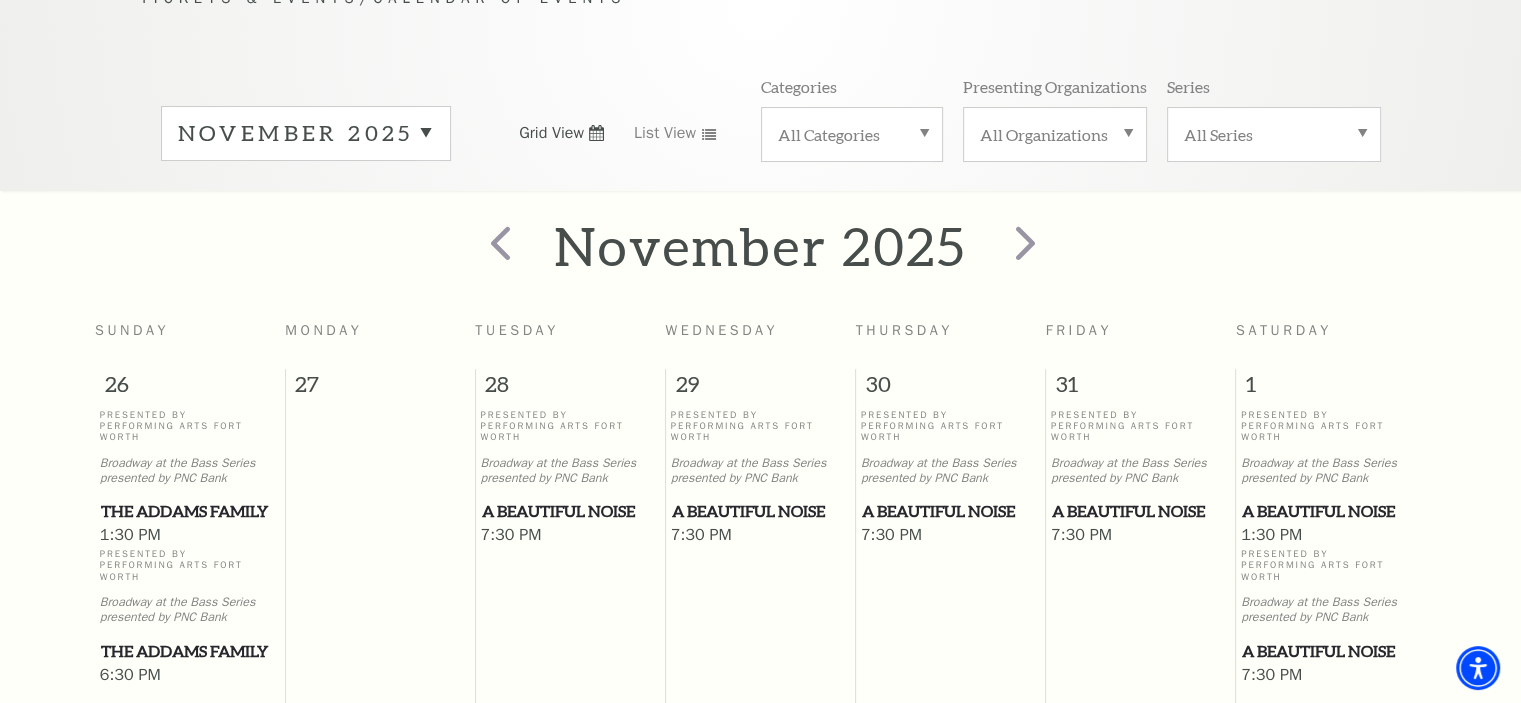 scroll, scrollTop: 217, scrollLeft: 0, axis: vertical 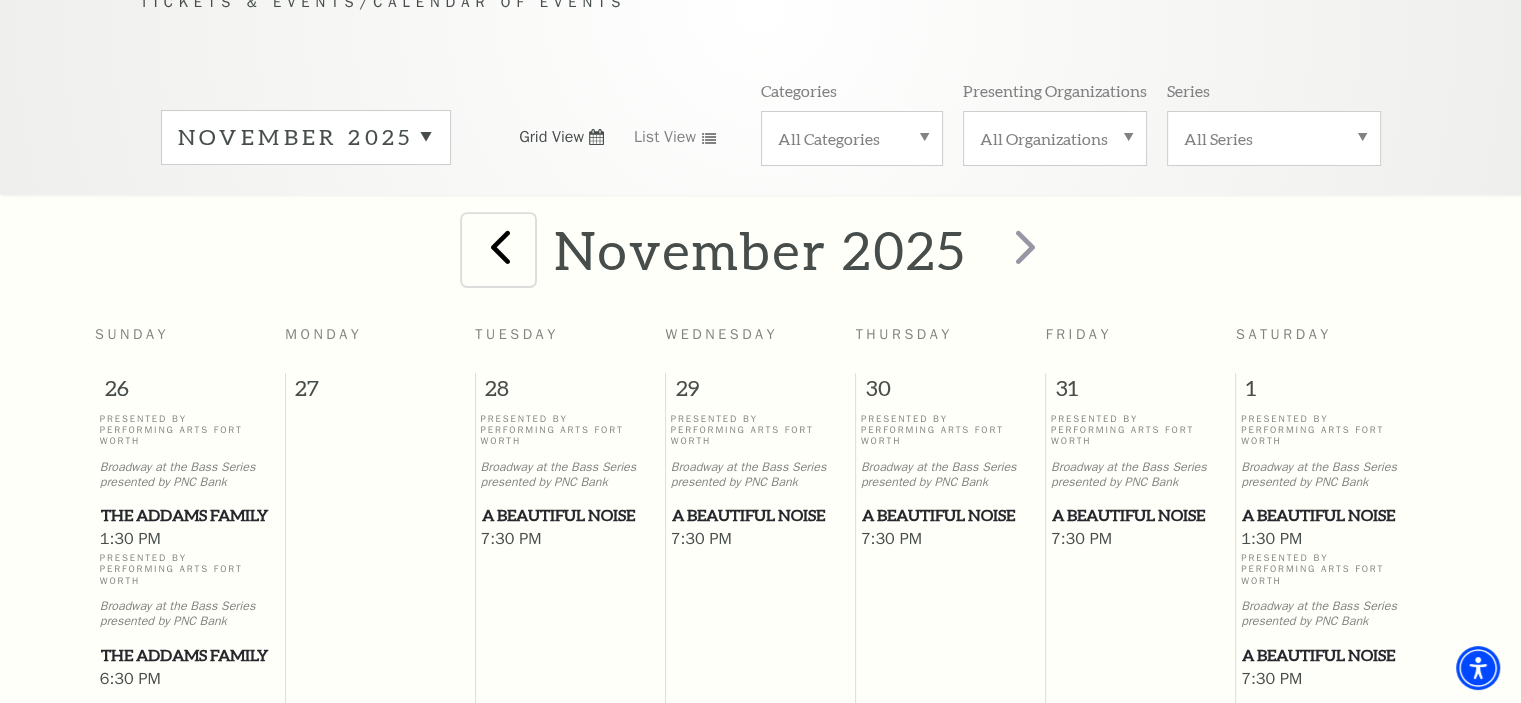 click at bounding box center (500, 246) 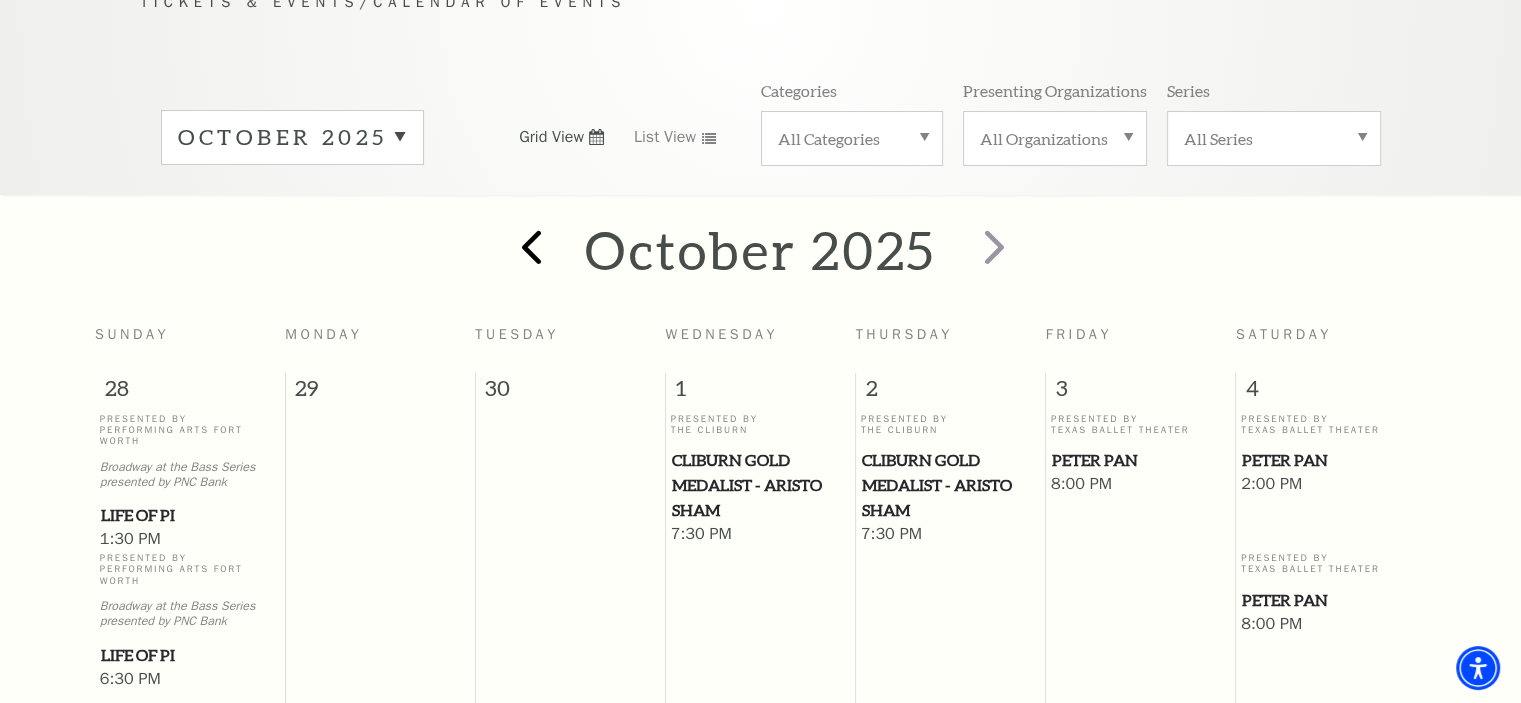 scroll, scrollTop: 176, scrollLeft: 0, axis: vertical 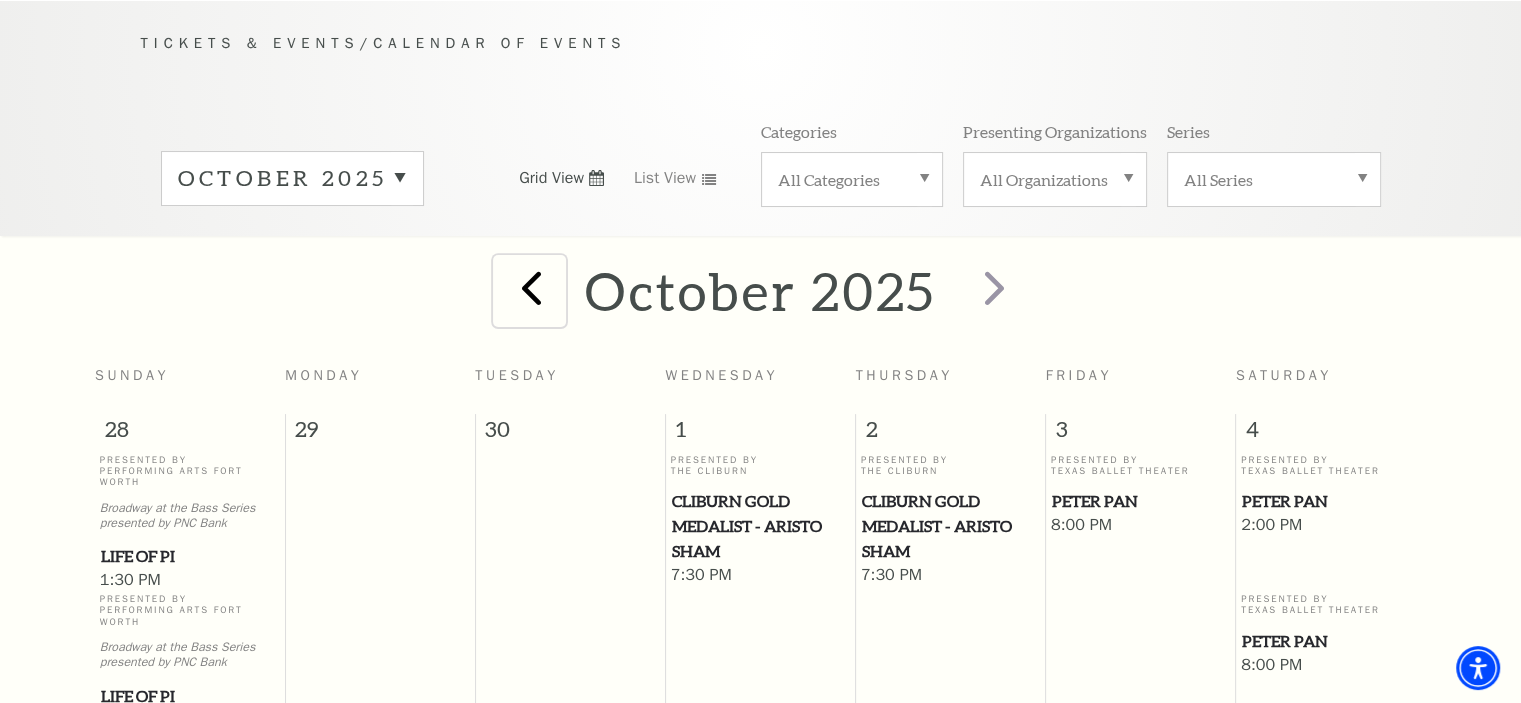 click at bounding box center (531, 287) 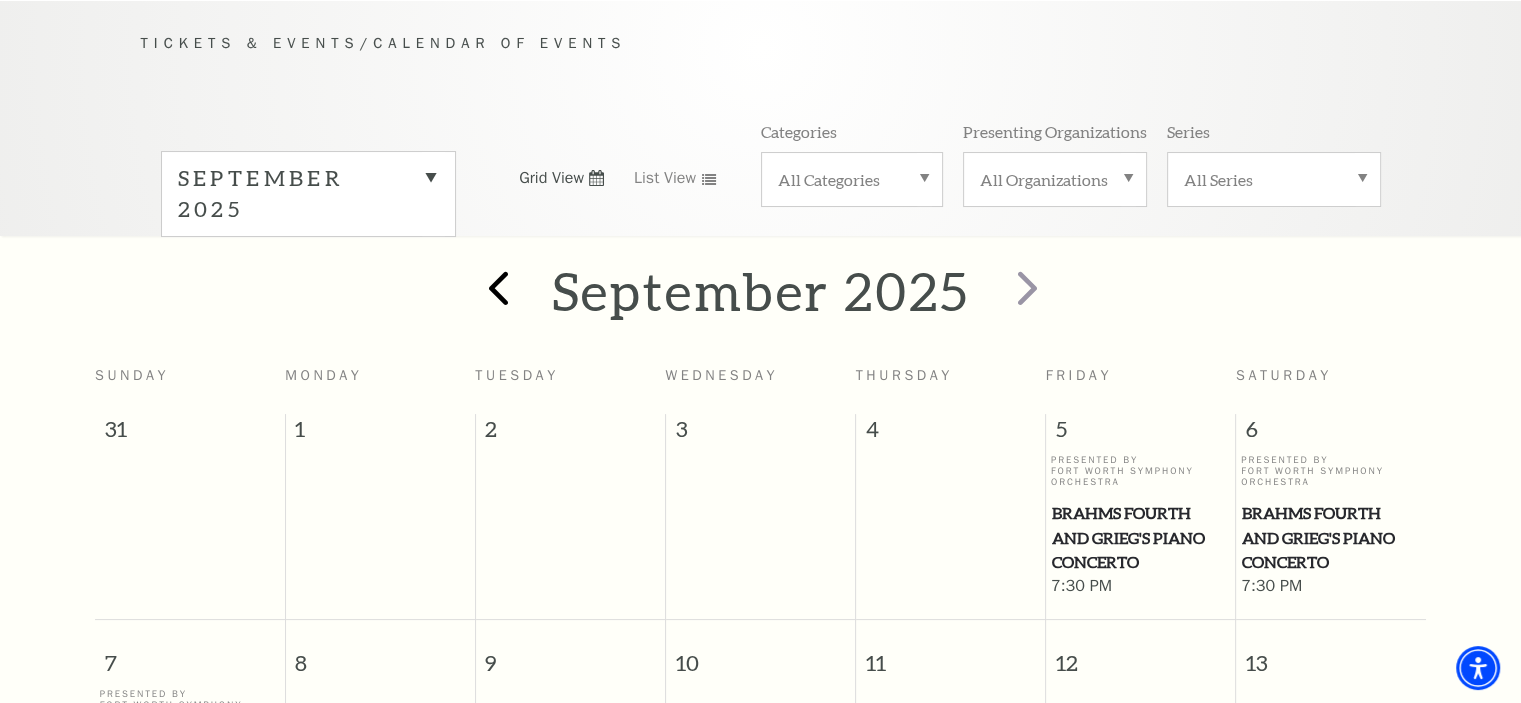 click at bounding box center [495, 290] 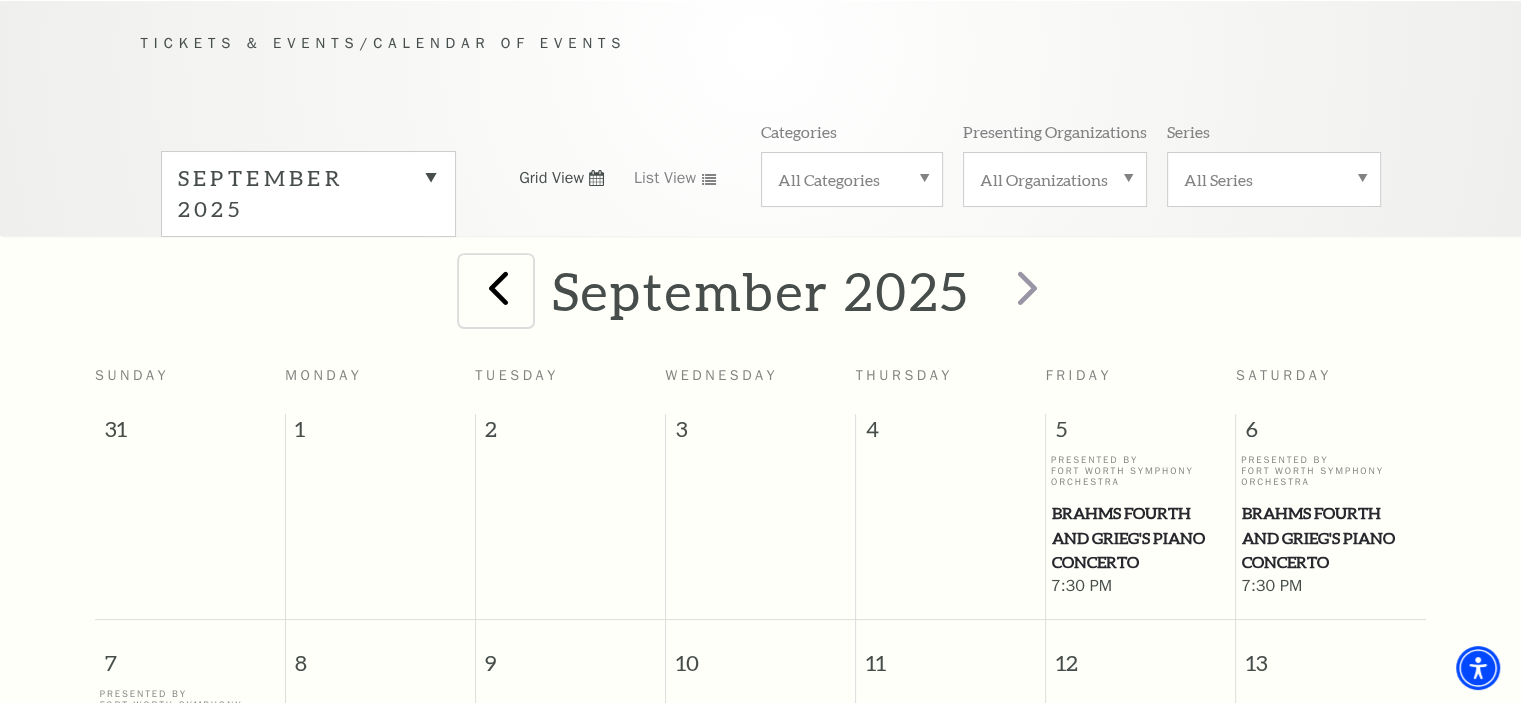 click at bounding box center [498, 287] 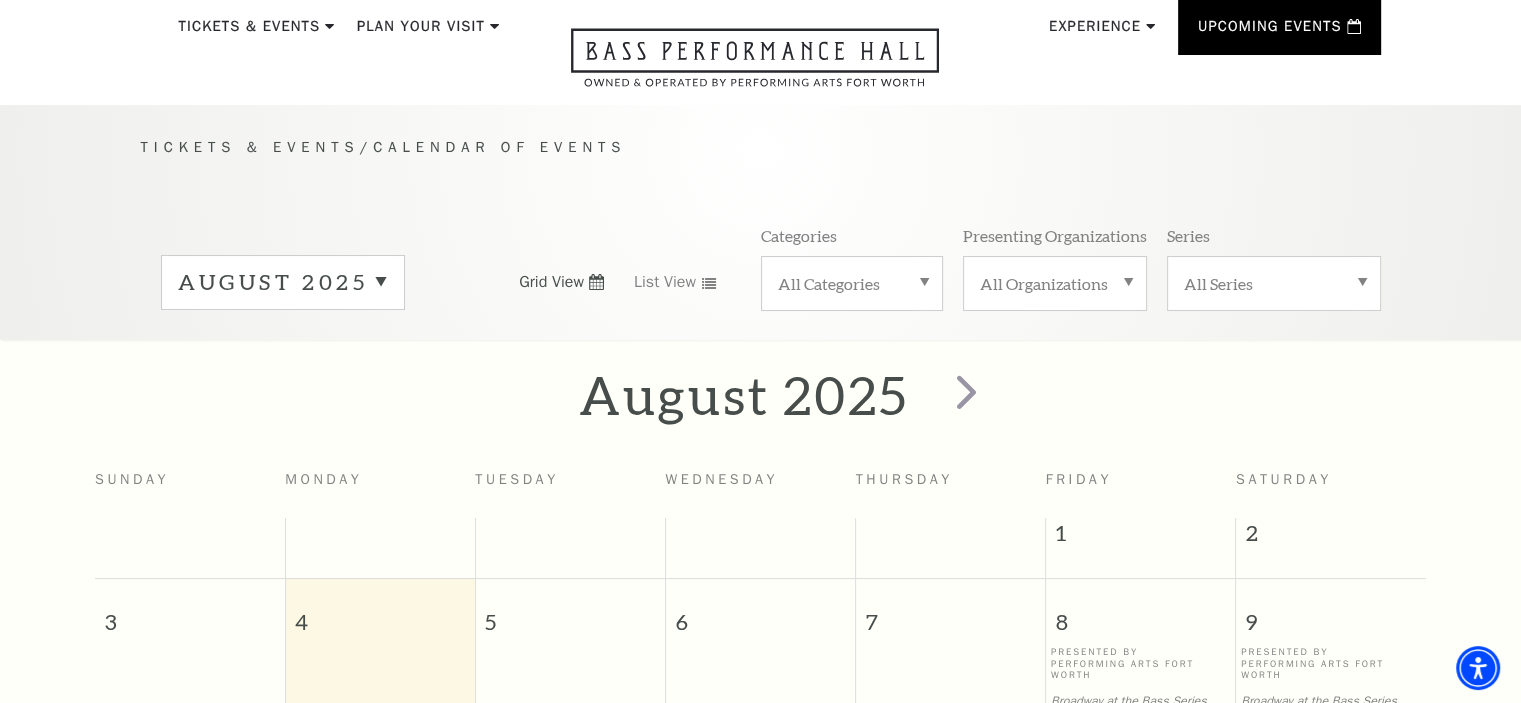 scroll, scrollTop: 71, scrollLeft: 0, axis: vertical 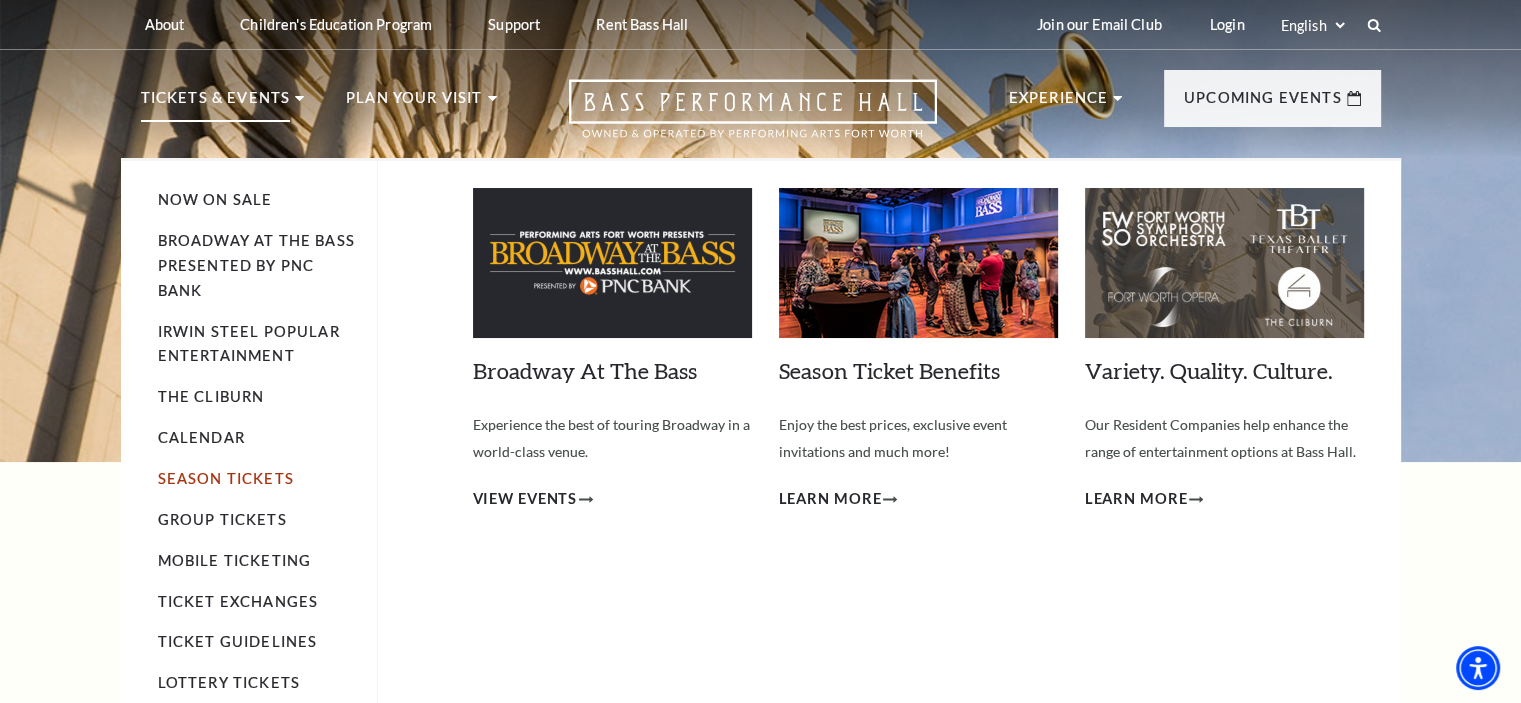 click on "Season Tickets" at bounding box center (226, 478) 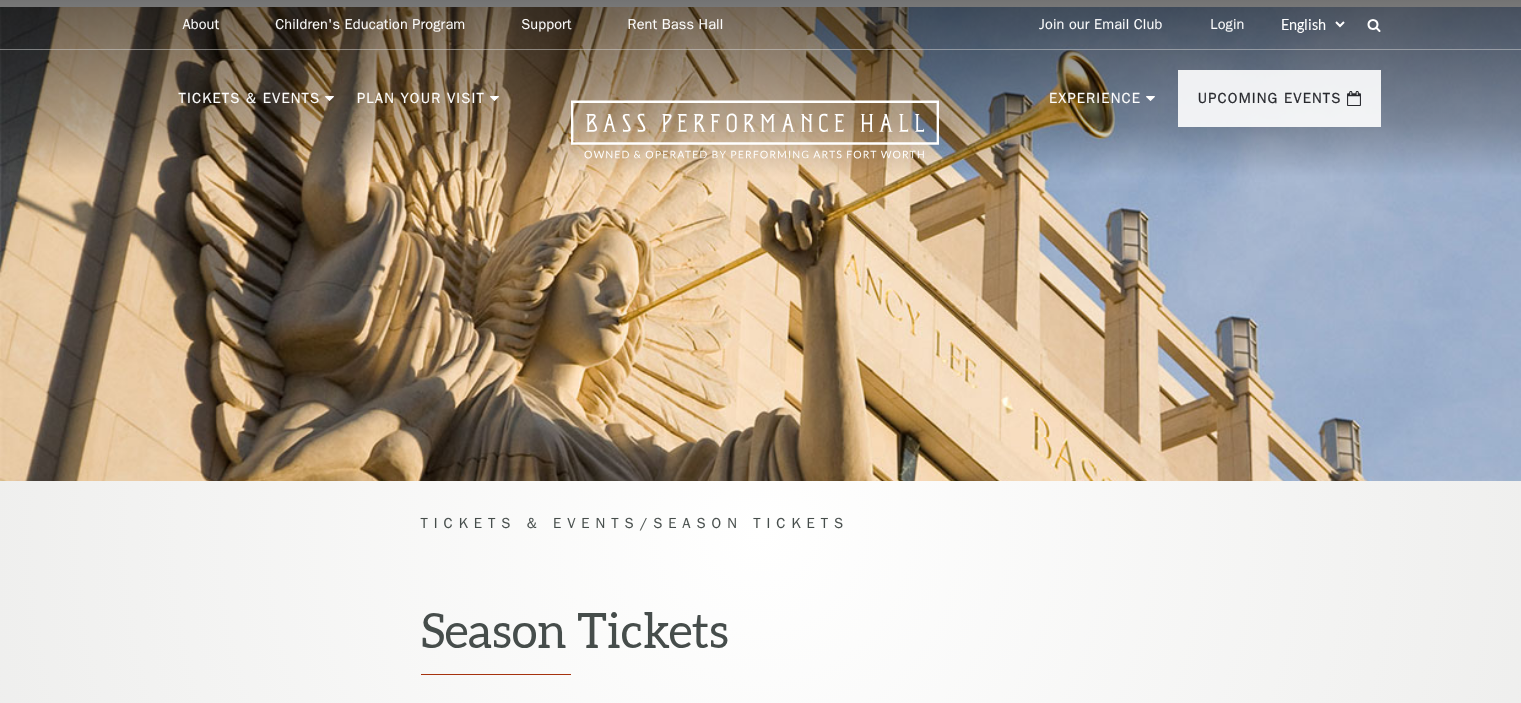scroll, scrollTop: 0, scrollLeft: 0, axis: both 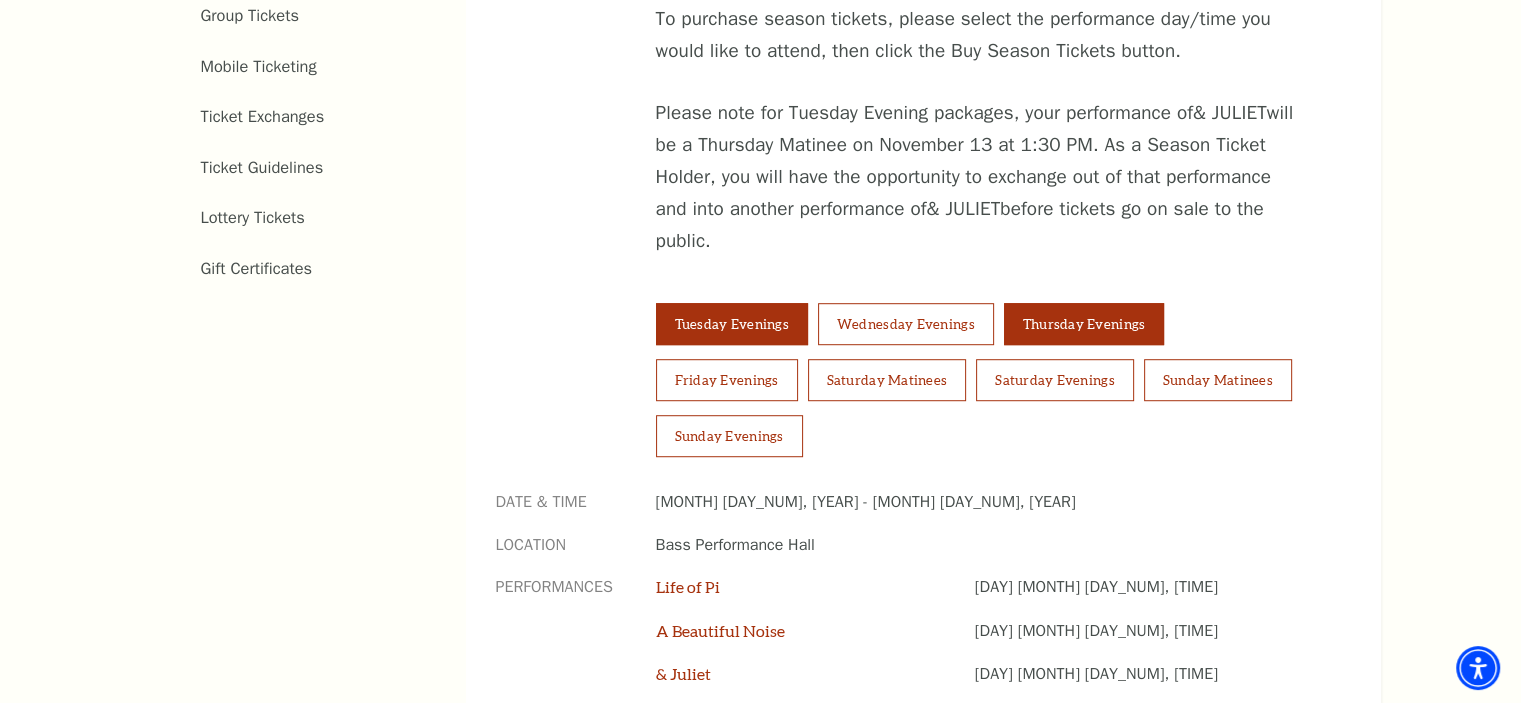 click on "Thursday Evenings" at bounding box center [1084, 324] 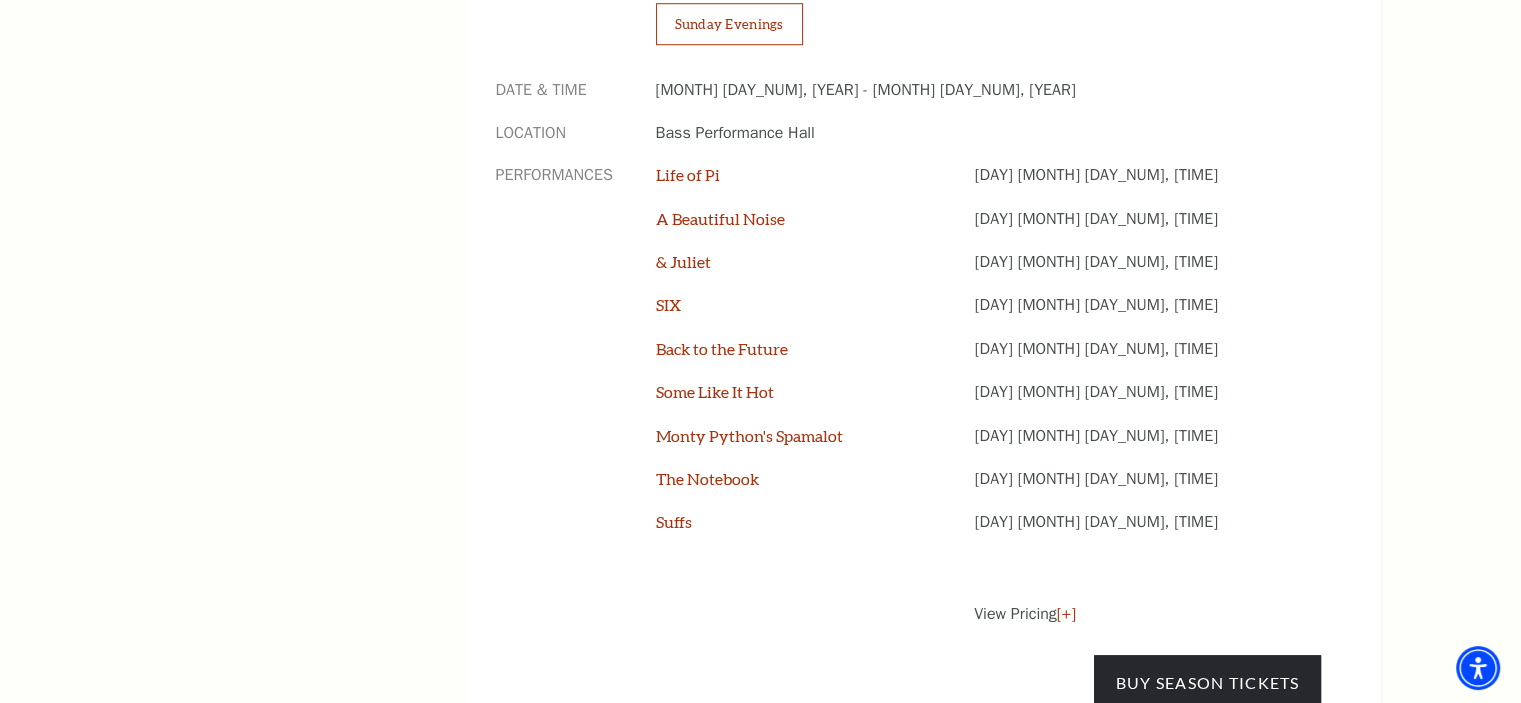 scroll, scrollTop: 1888, scrollLeft: 0, axis: vertical 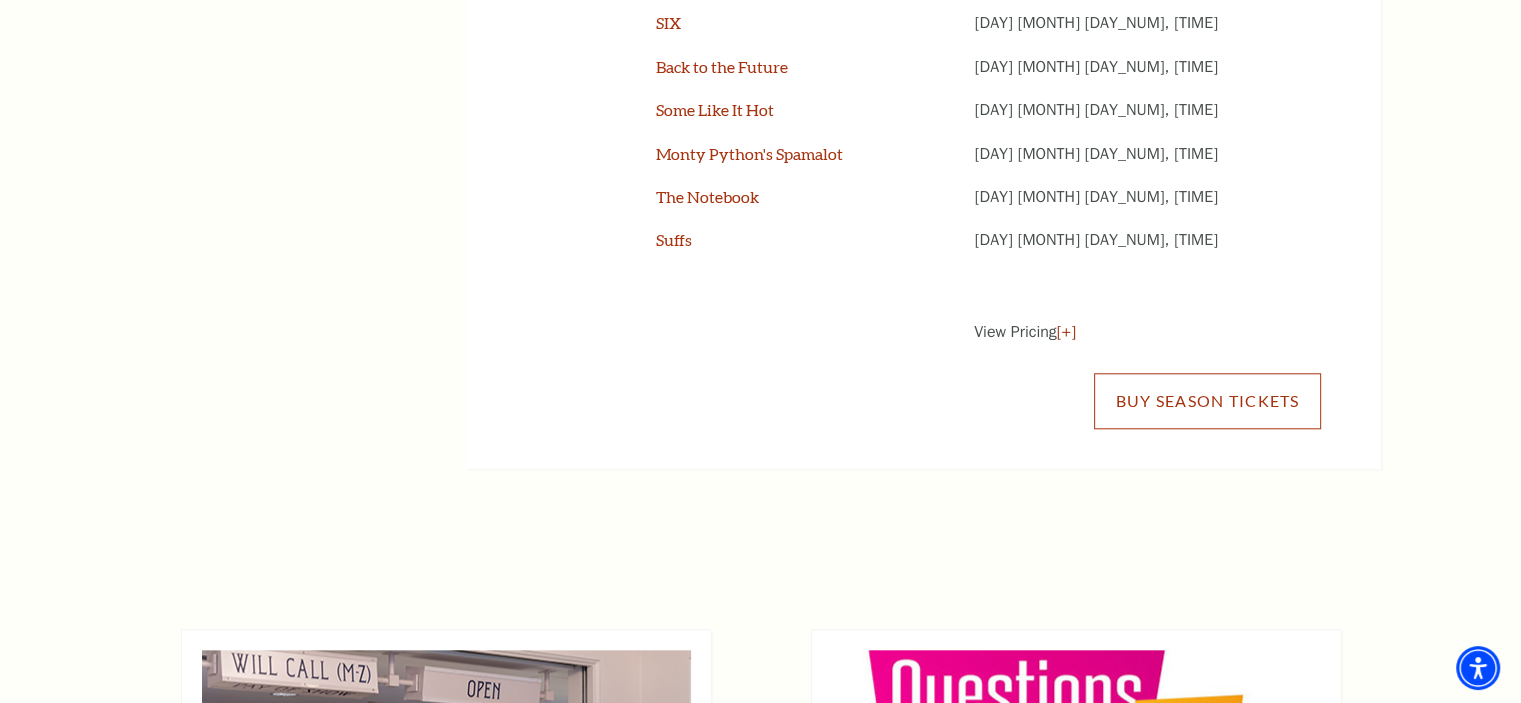 click on "Buy Season Tickets" at bounding box center [1207, 401] 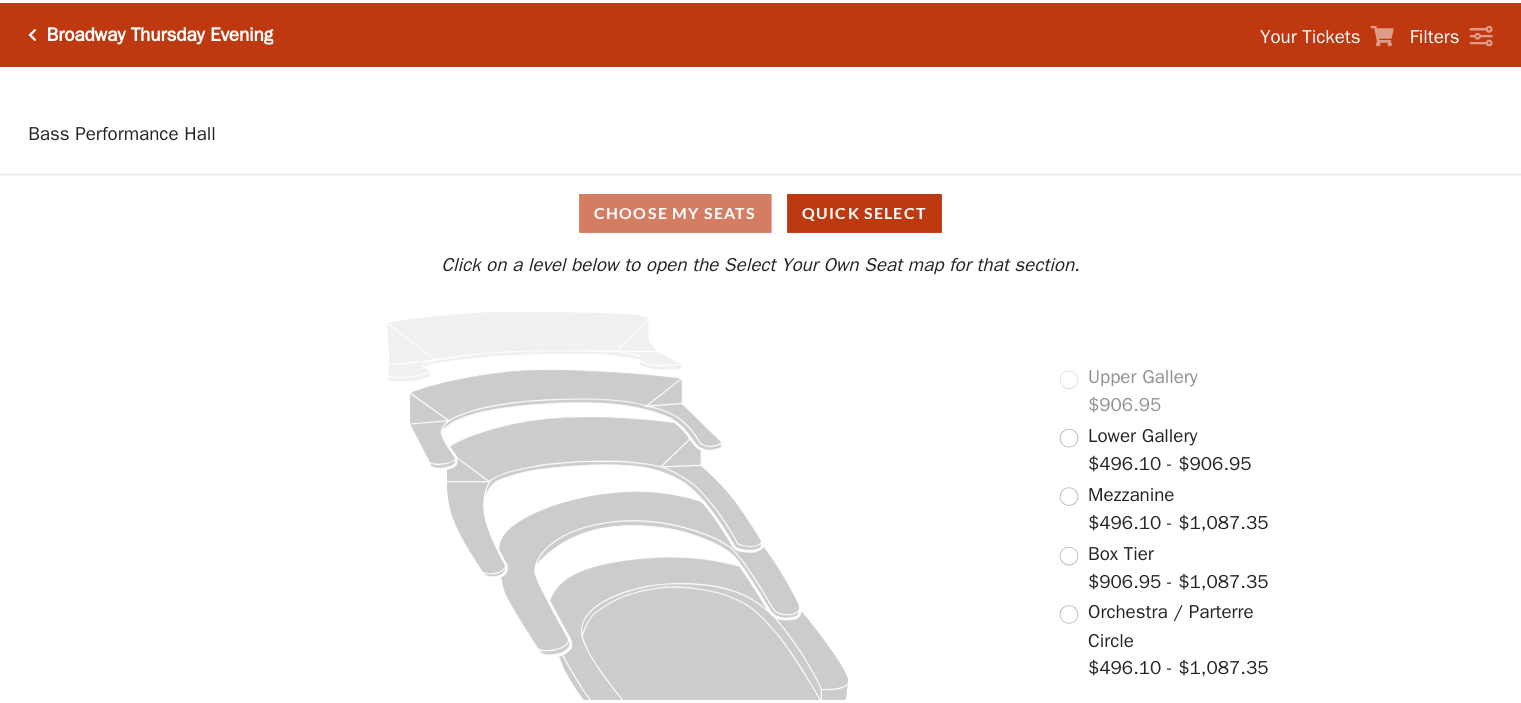 scroll, scrollTop: 0, scrollLeft: 0, axis: both 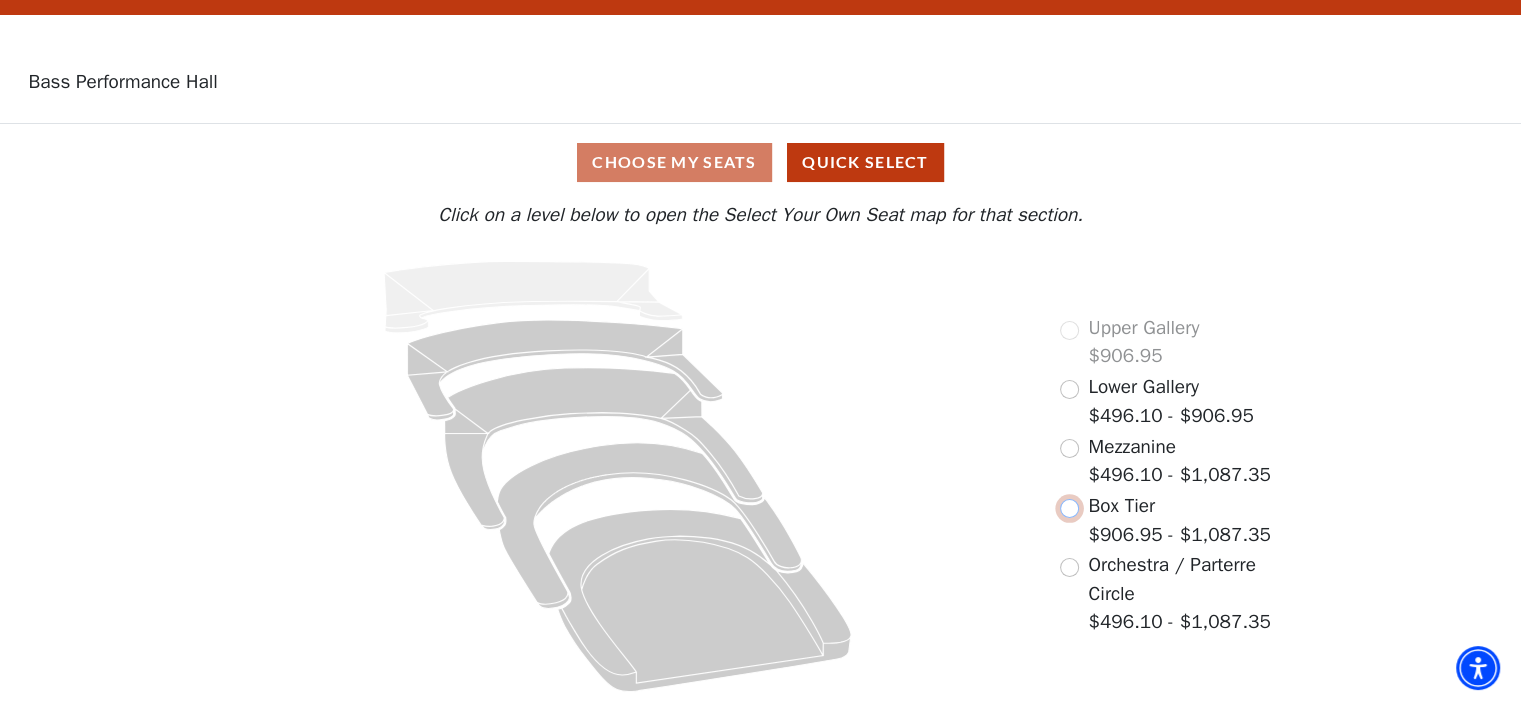 click at bounding box center (1069, 508) 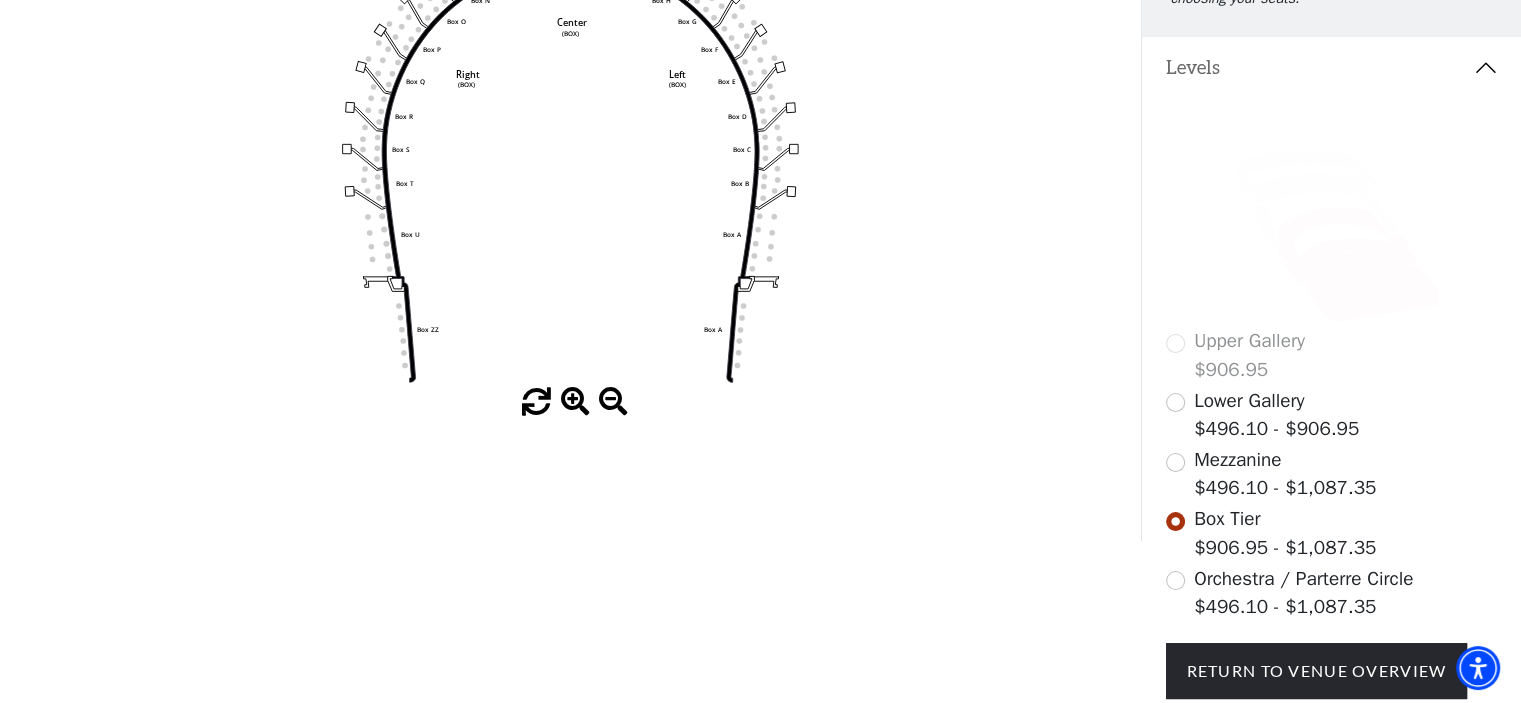 scroll, scrollTop: 338, scrollLeft: 0, axis: vertical 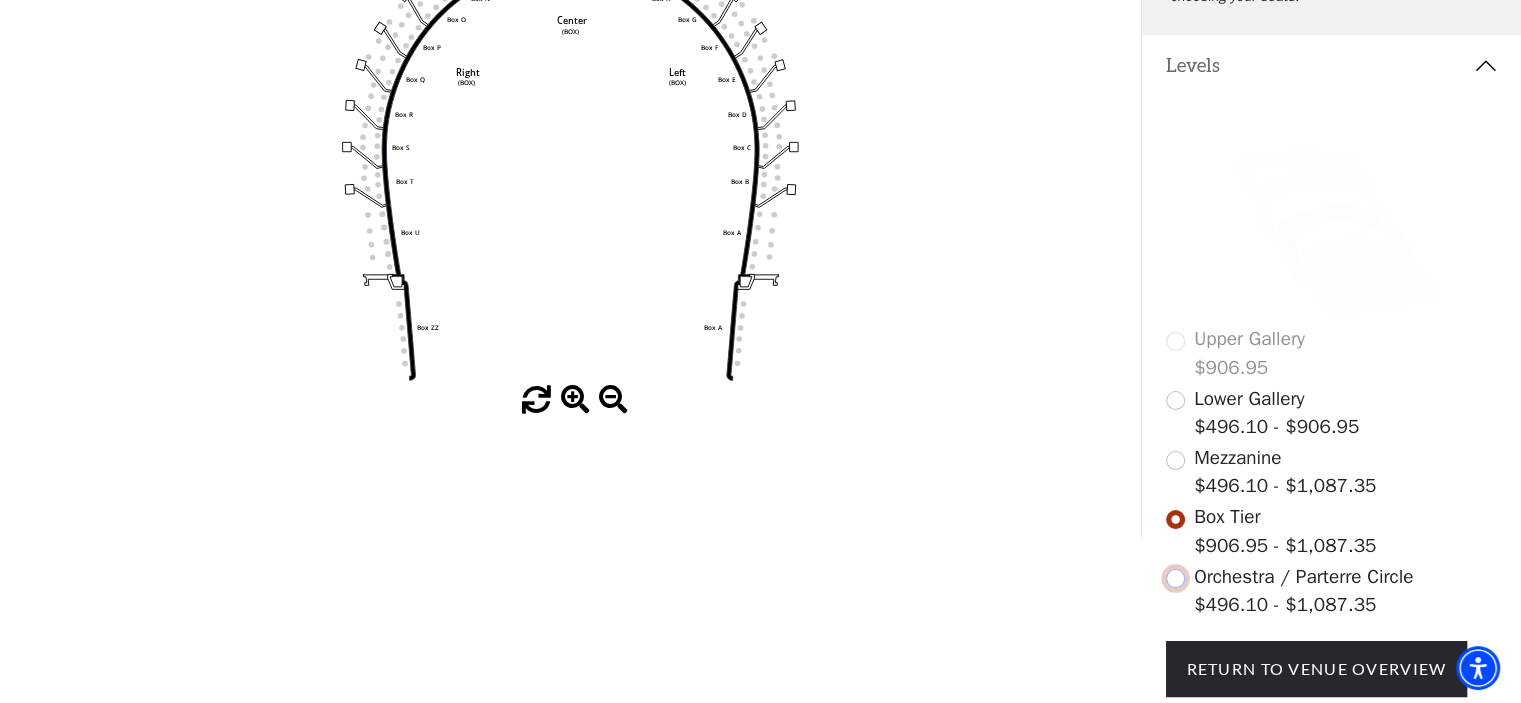 click at bounding box center [1175, 578] 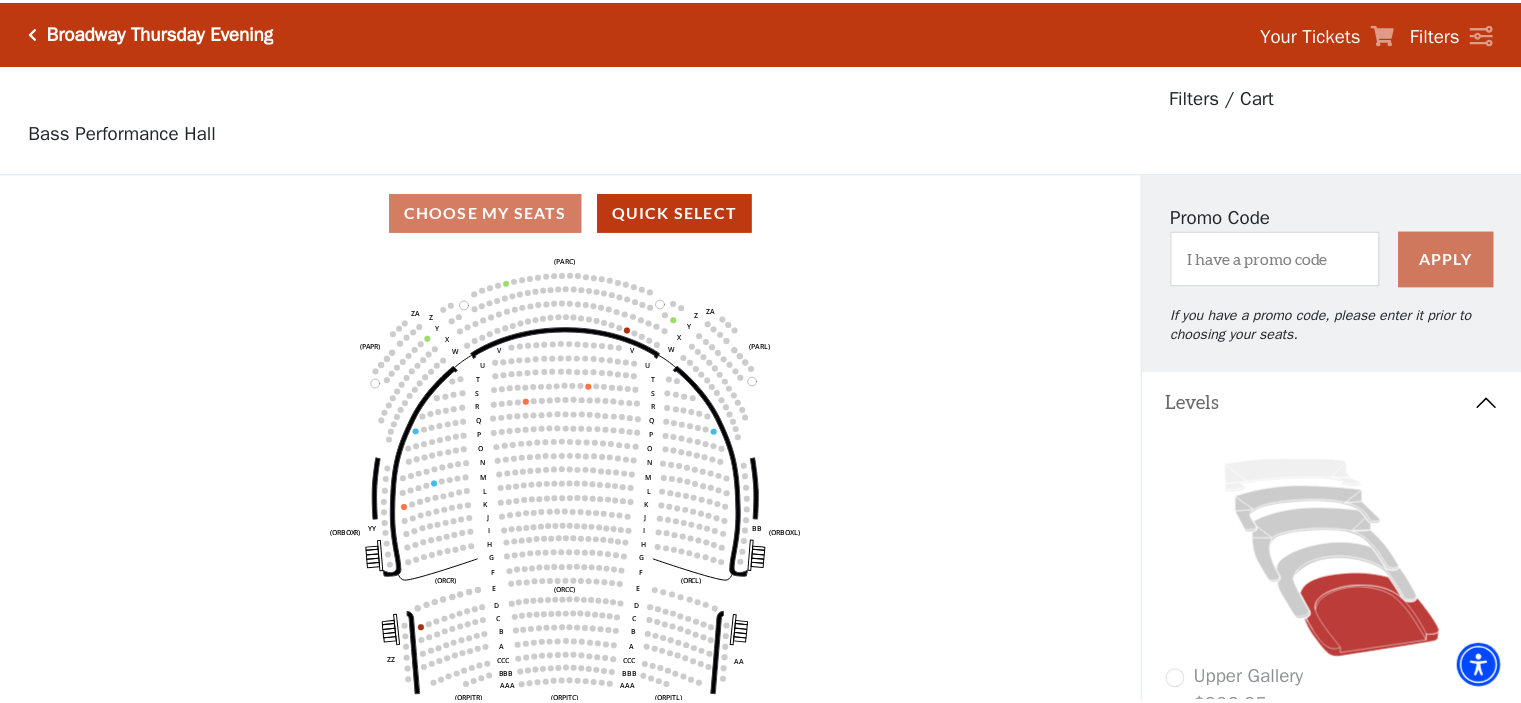 scroll, scrollTop: 92, scrollLeft: 0, axis: vertical 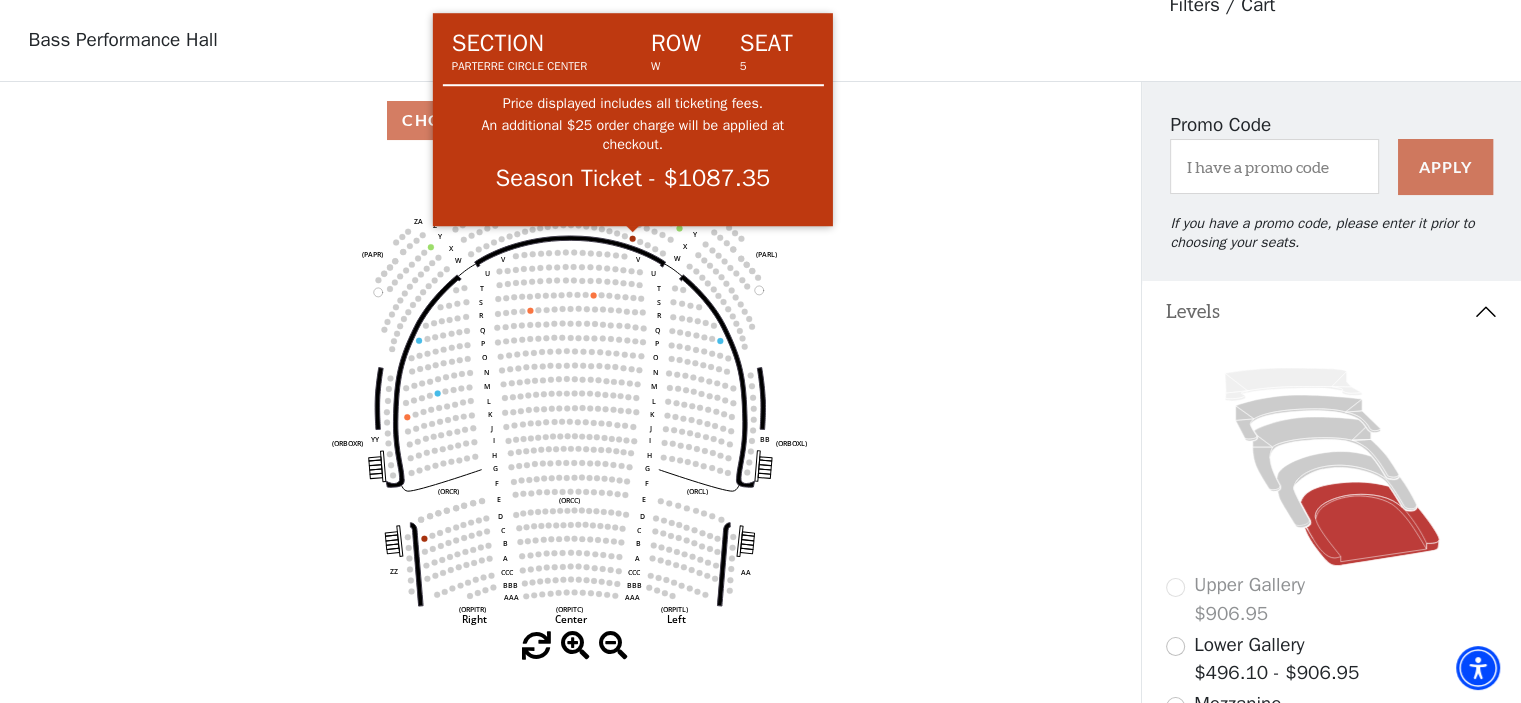 click 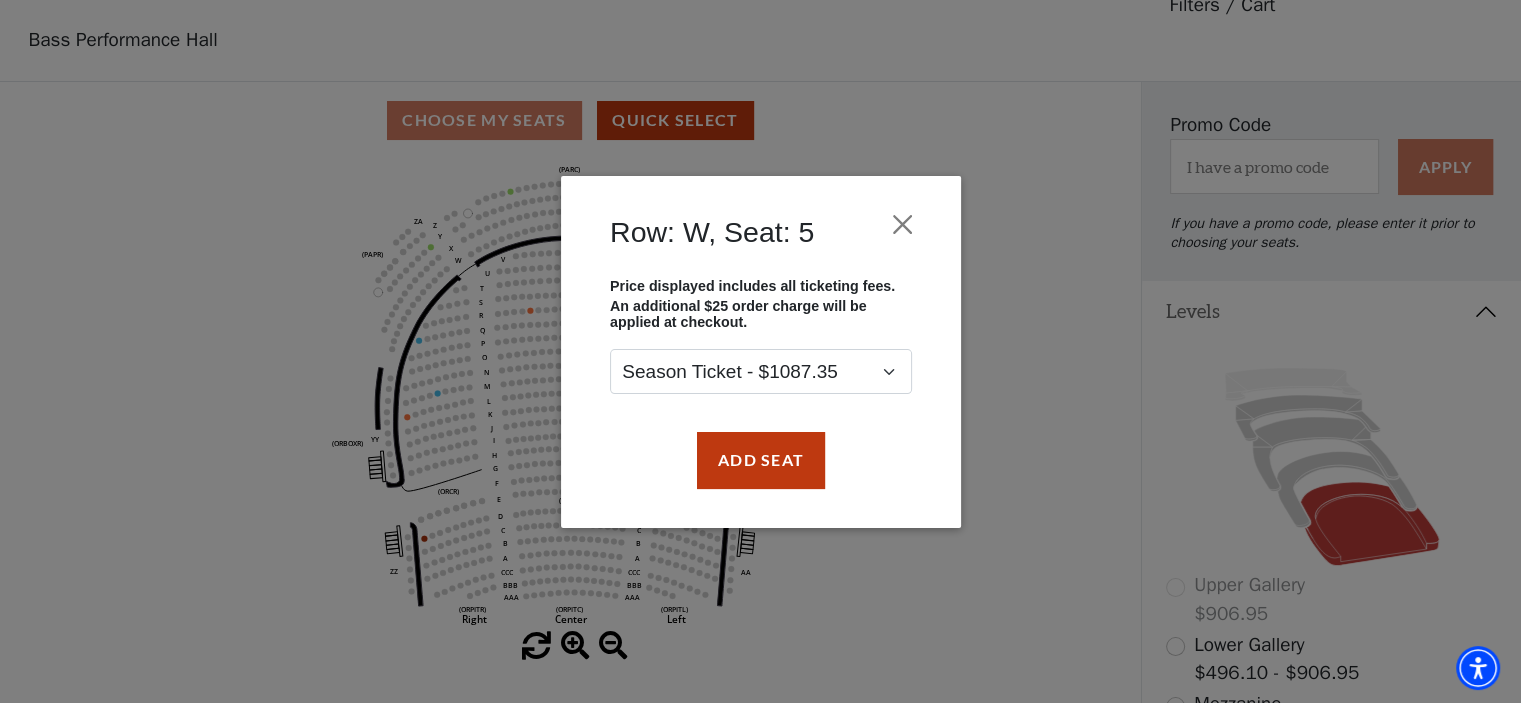 click on "Row: W, Seat: 5" at bounding box center [712, 232] 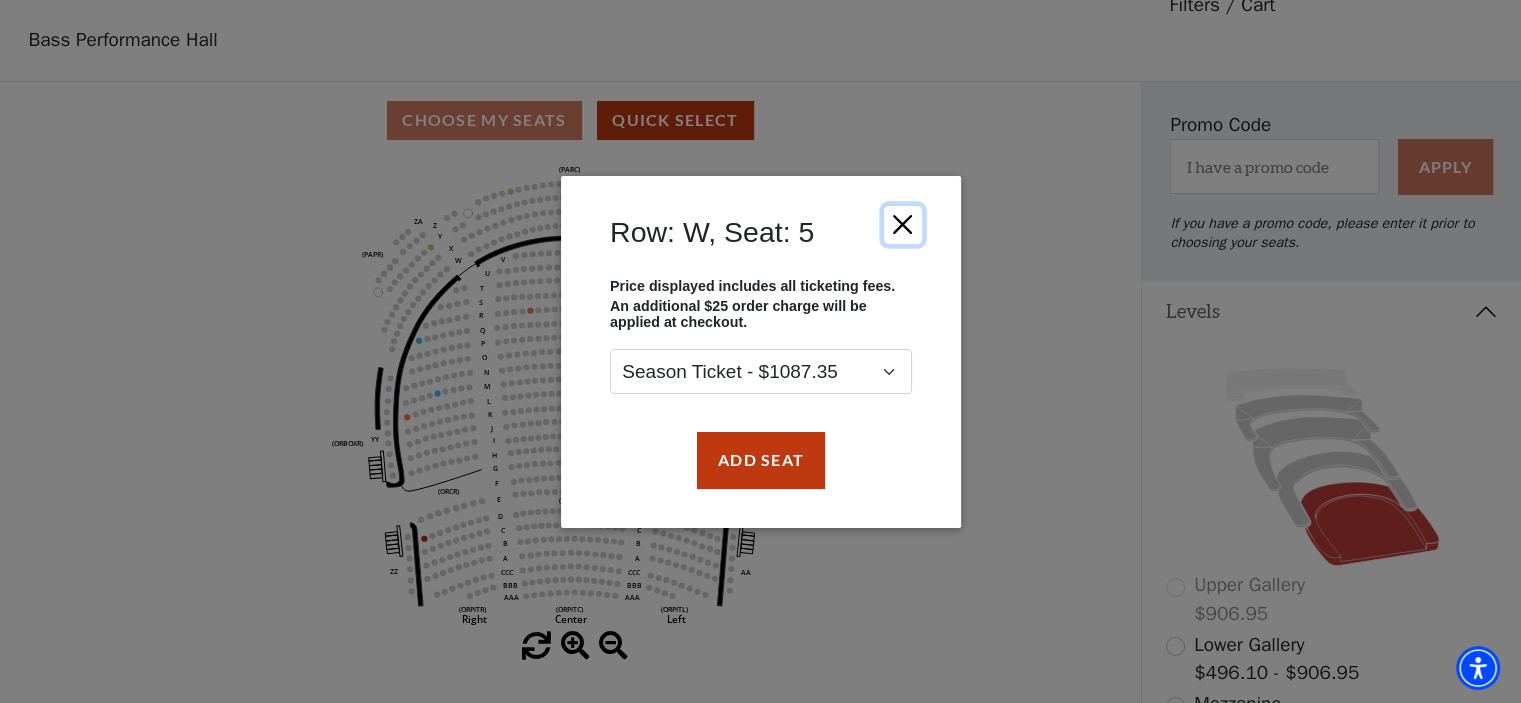 click at bounding box center (902, 224) 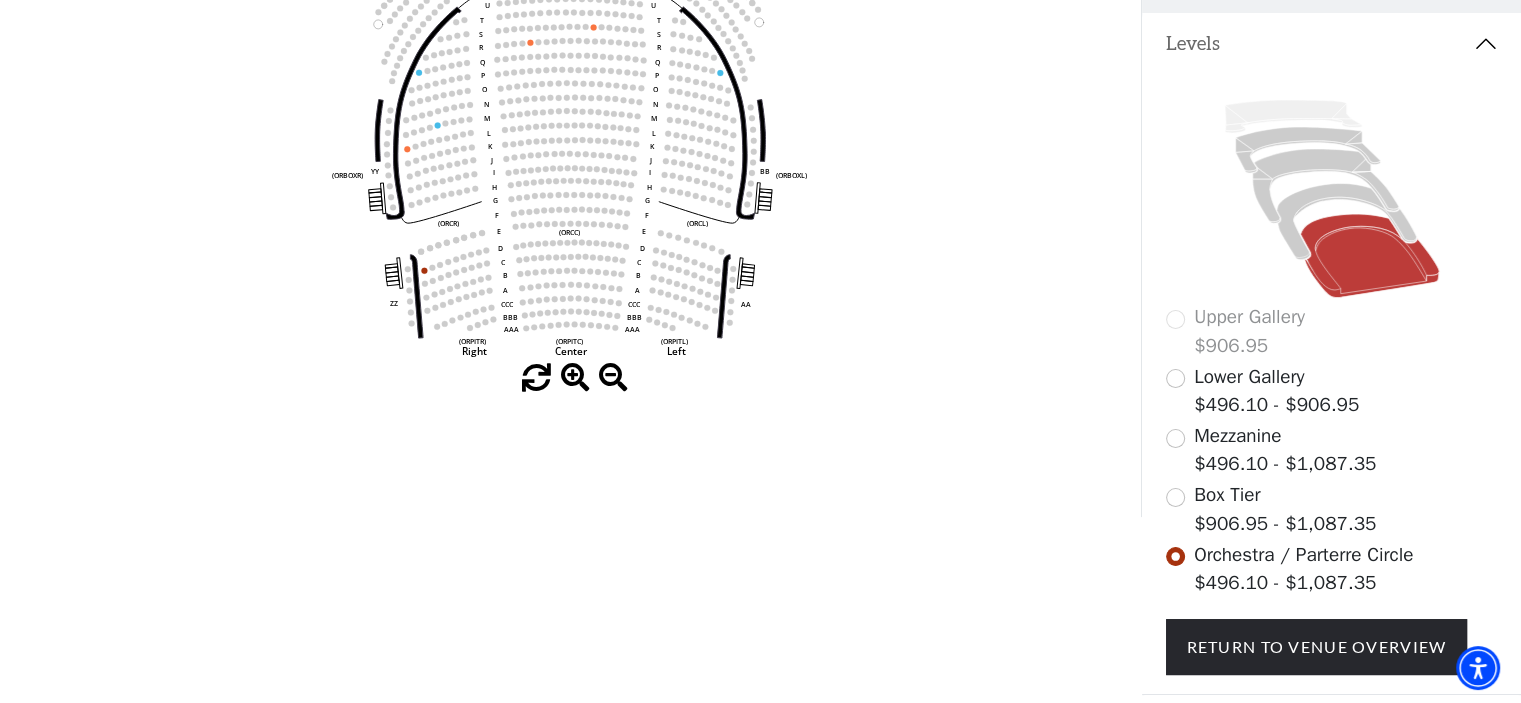 scroll, scrollTop: 360, scrollLeft: 0, axis: vertical 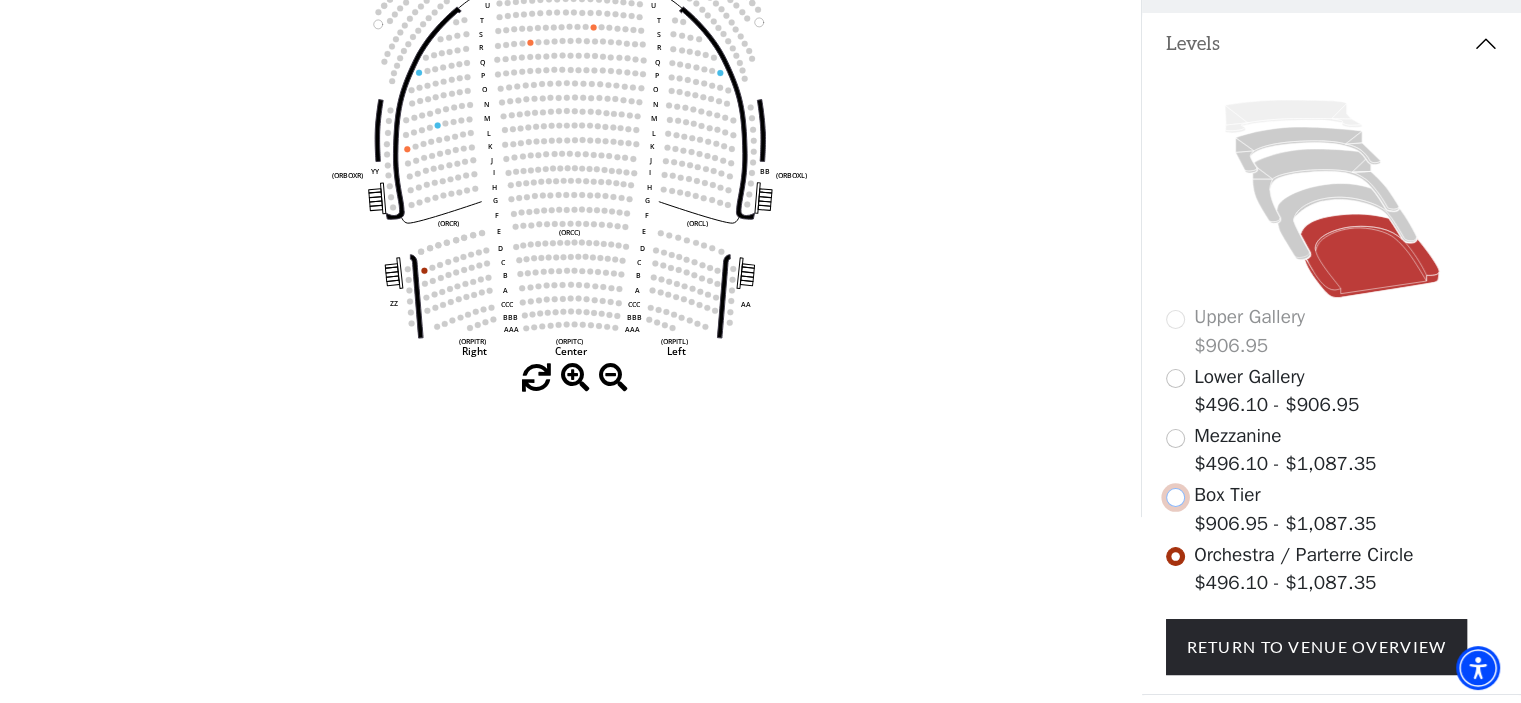 click at bounding box center (1175, 497) 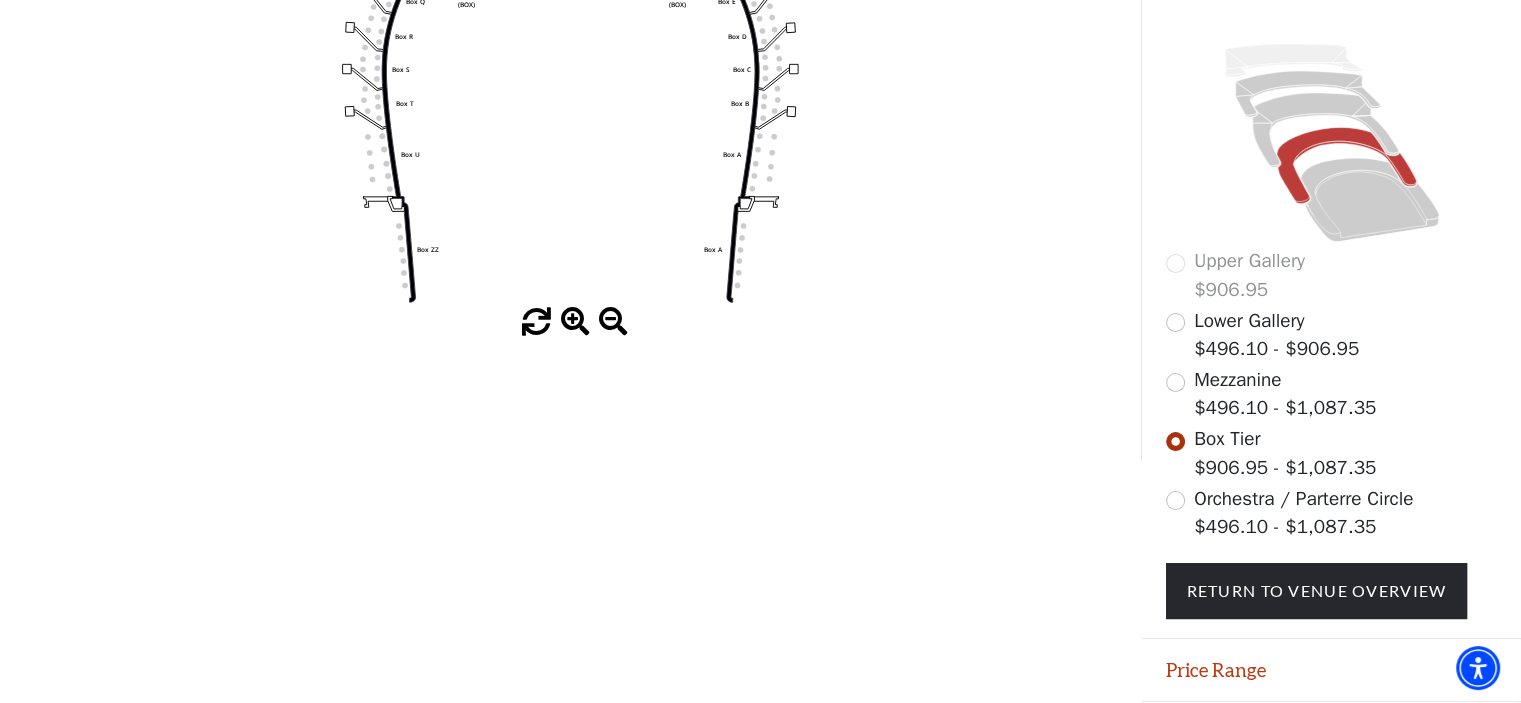 scroll, scrollTop: 420, scrollLeft: 0, axis: vertical 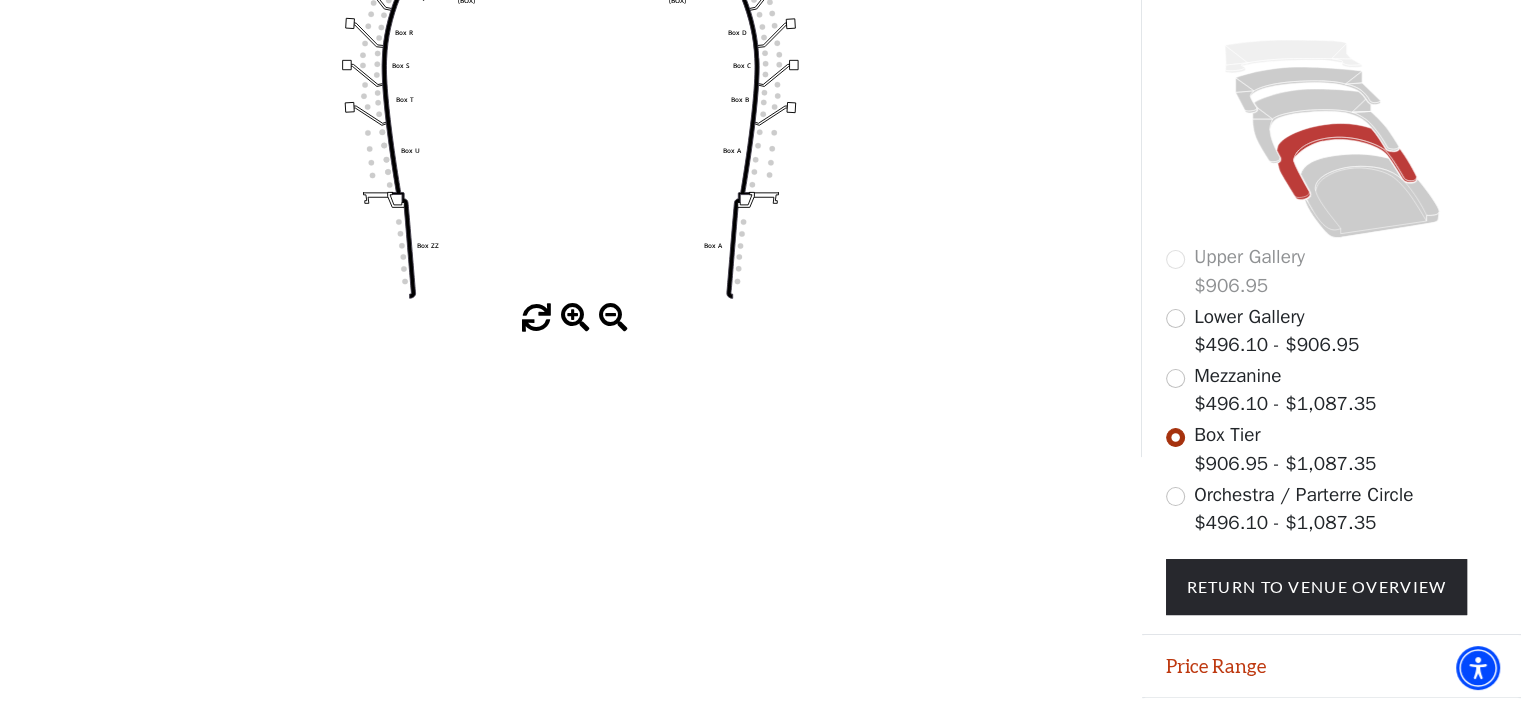 click on "Box Tier $906.95 - $1,087.35" at bounding box center (1285, 449) 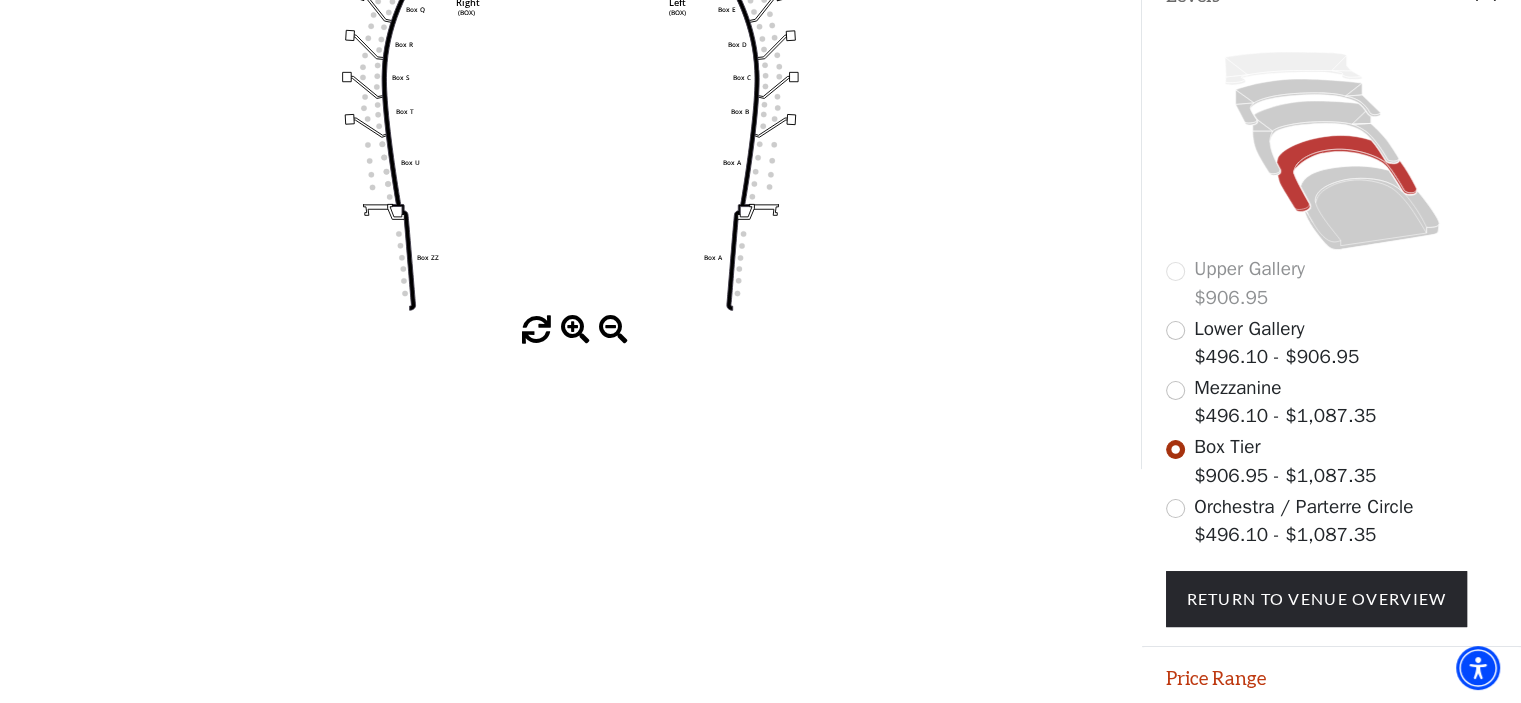 scroll, scrollTop: 405, scrollLeft: 0, axis: vertical 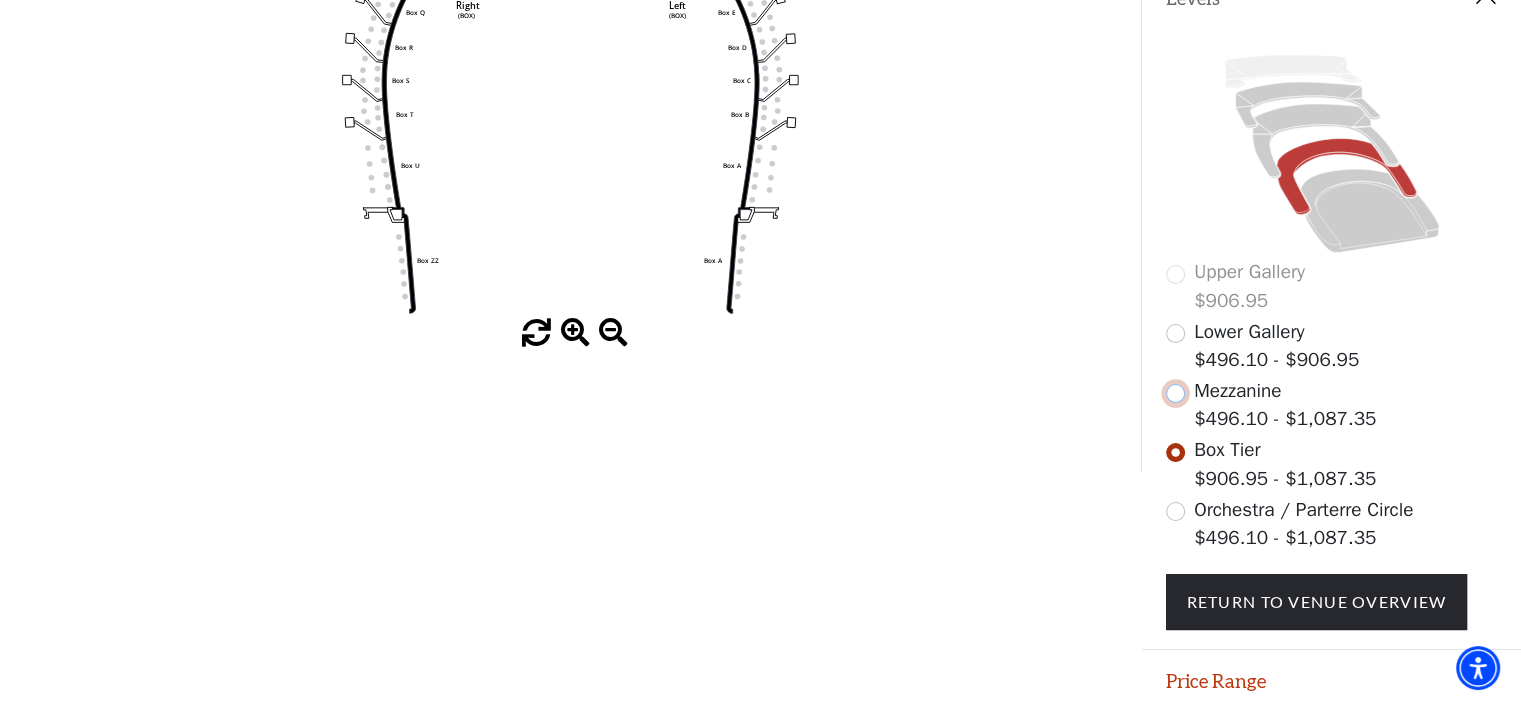 click at bounding box center [1175, 393] 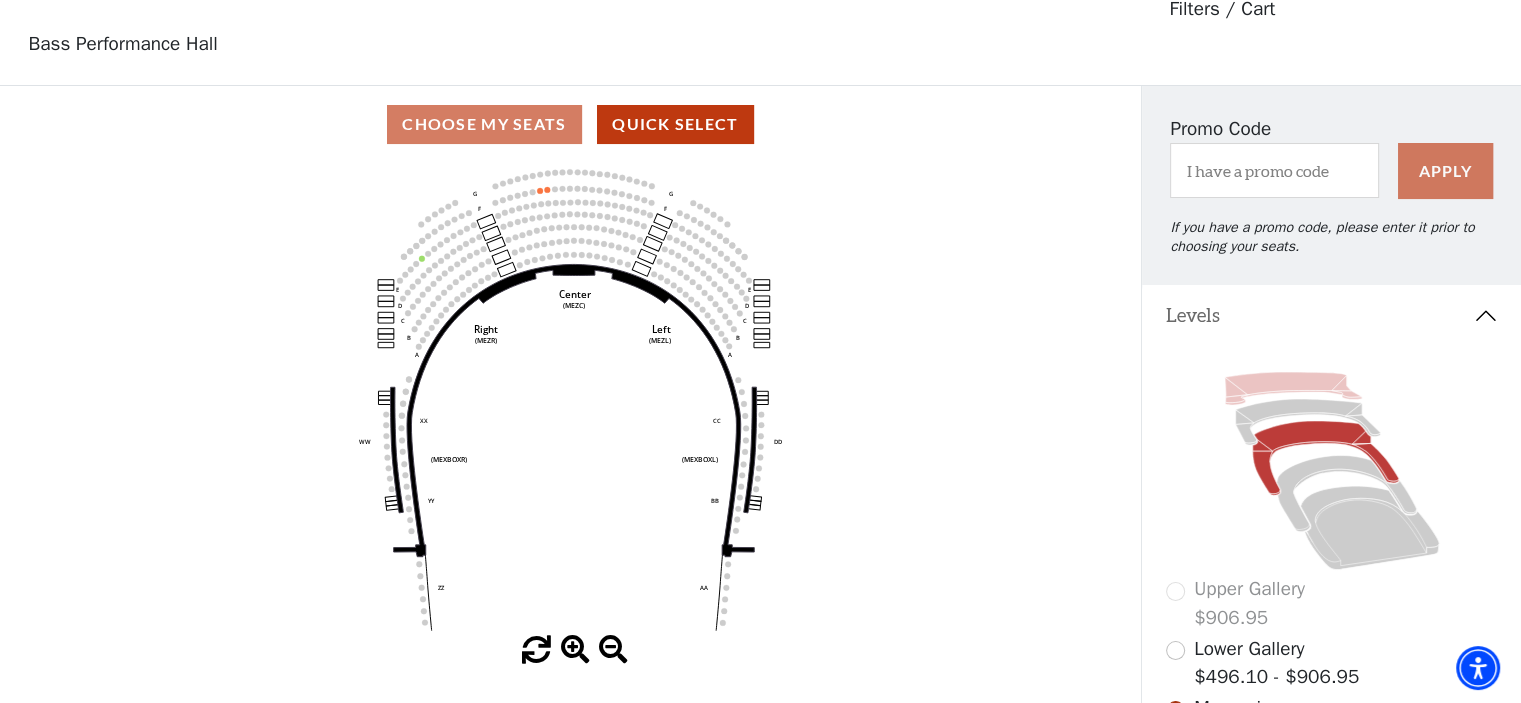 scroll, scrollTop: 0, scrollLeft: 0, axis: both 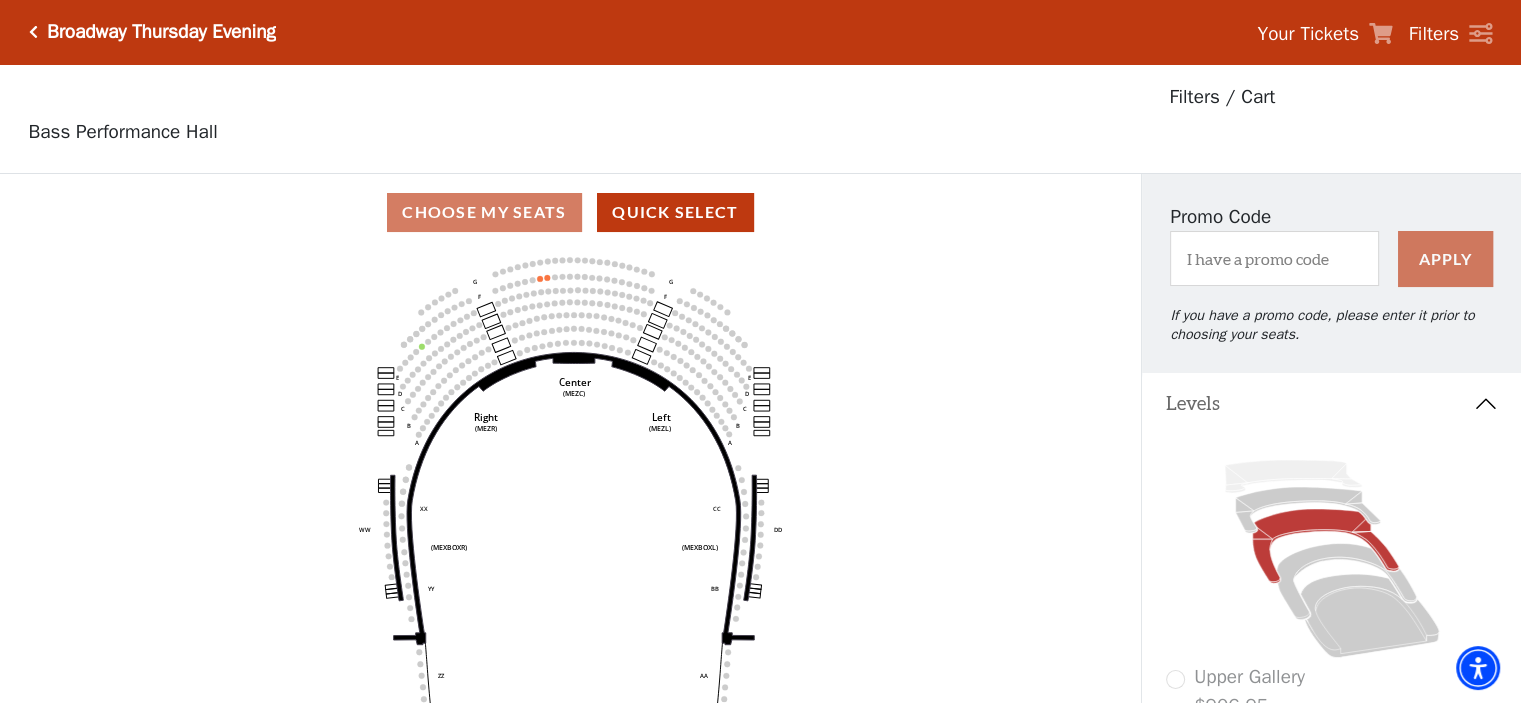 click at bounding box center [33, 32] 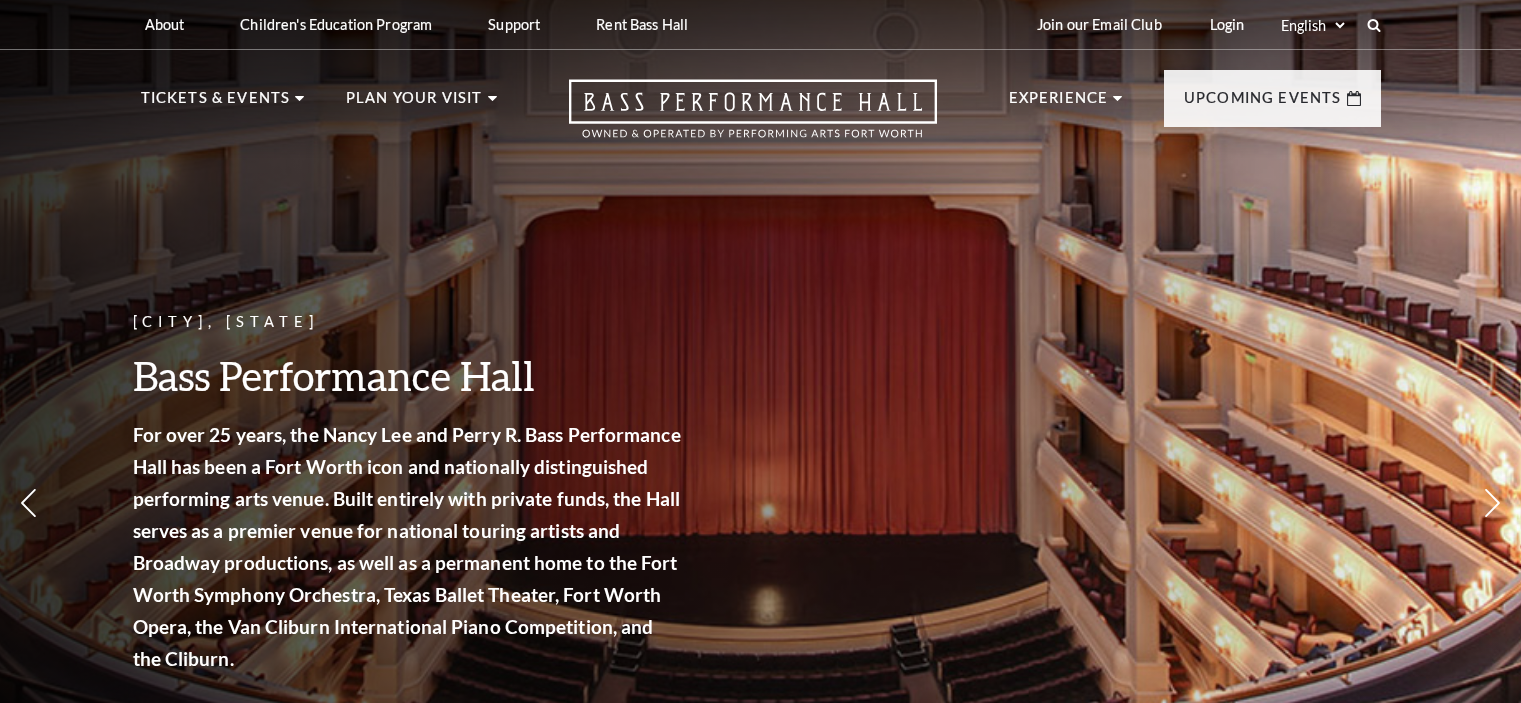 scroll, scrollTop: 0, scrollLeft: 0, axis: both 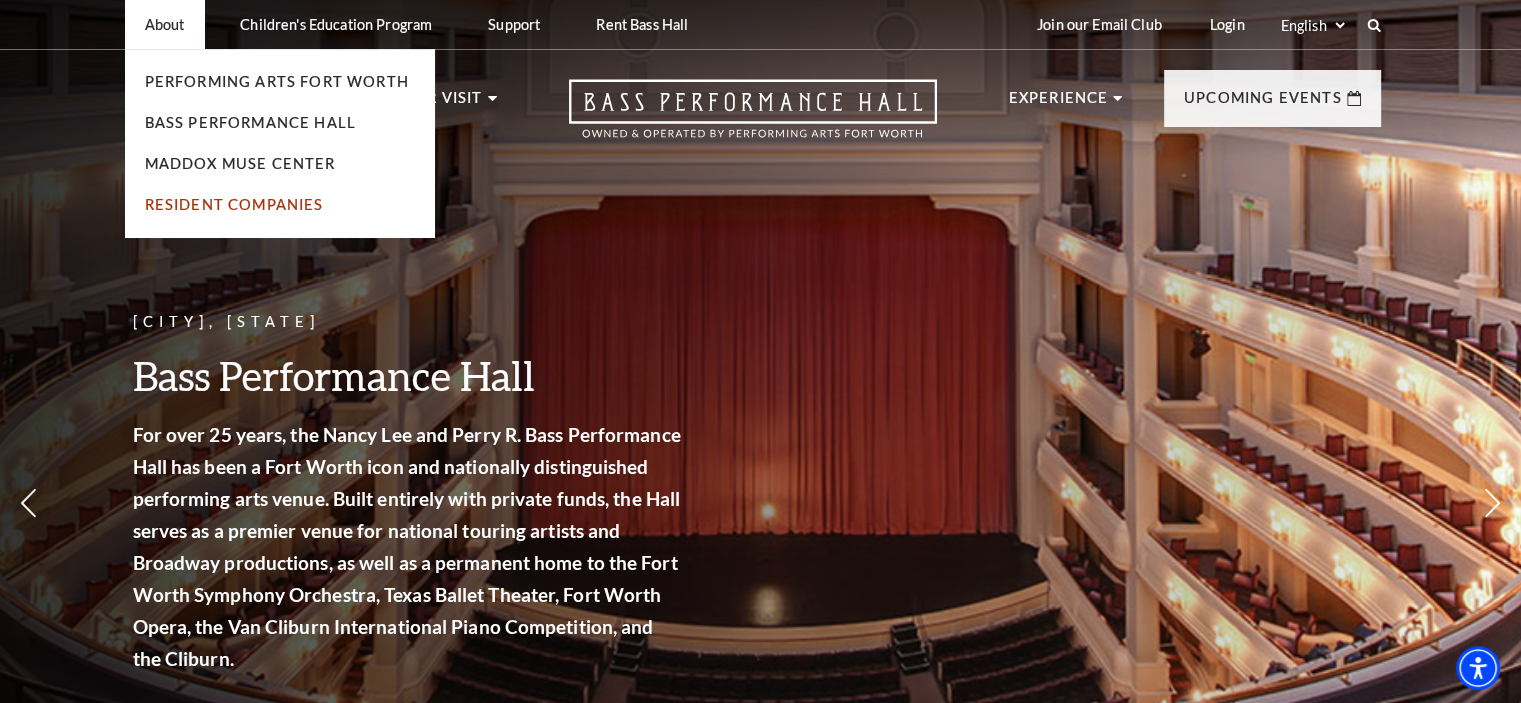 click on "Resident Companies" at bounding box center [234, 204] 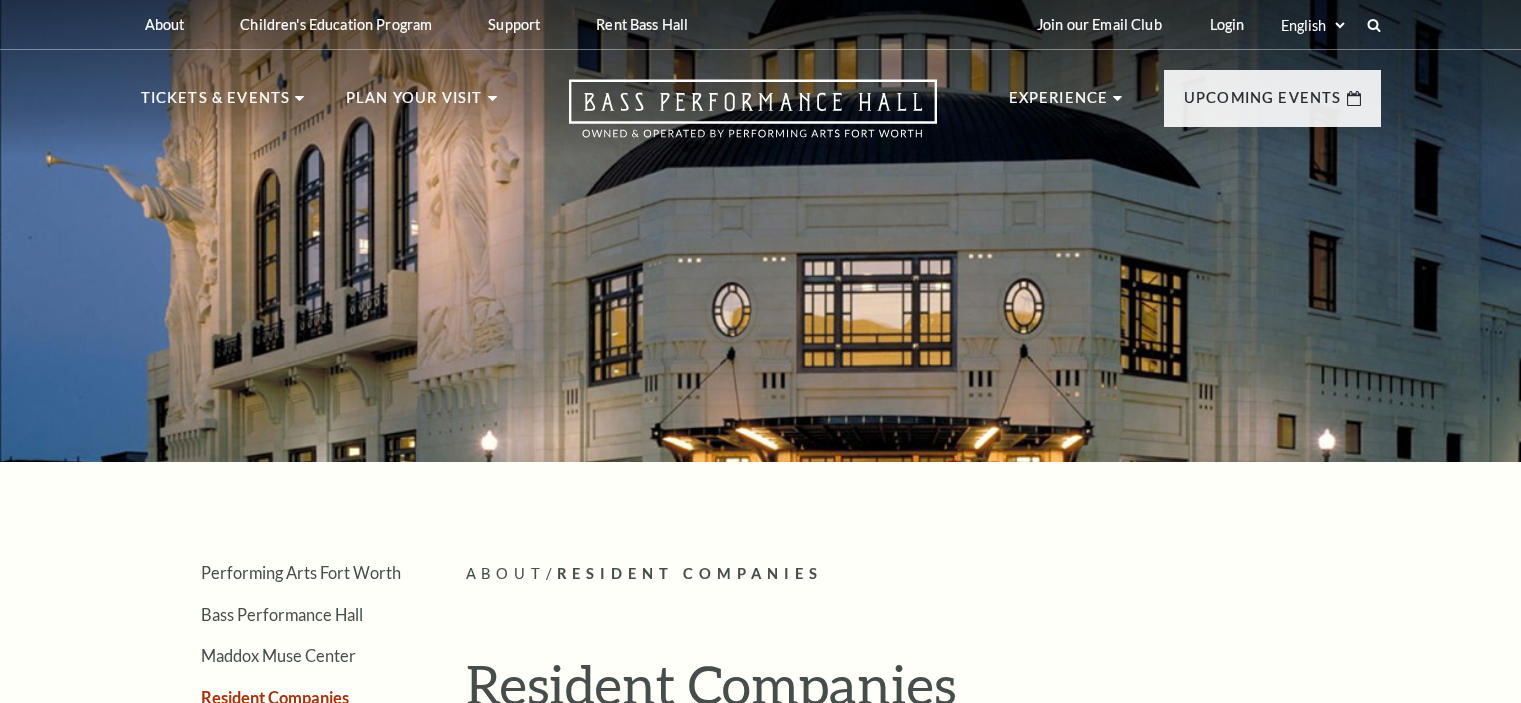 scroll, scrollTop: 0, scrollLeft: 0, axis: both 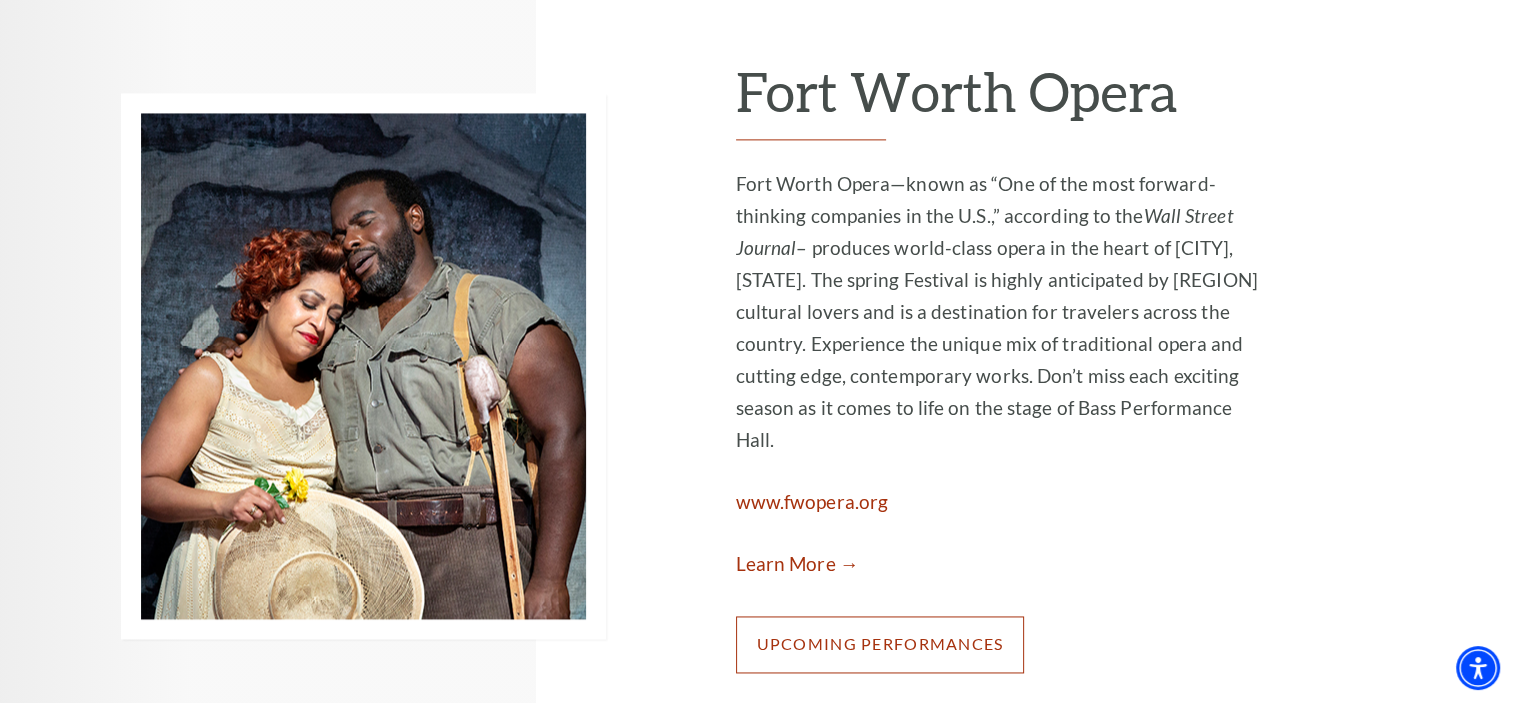 click on "Upcoming Performances" at bounding box center [880, -1039] 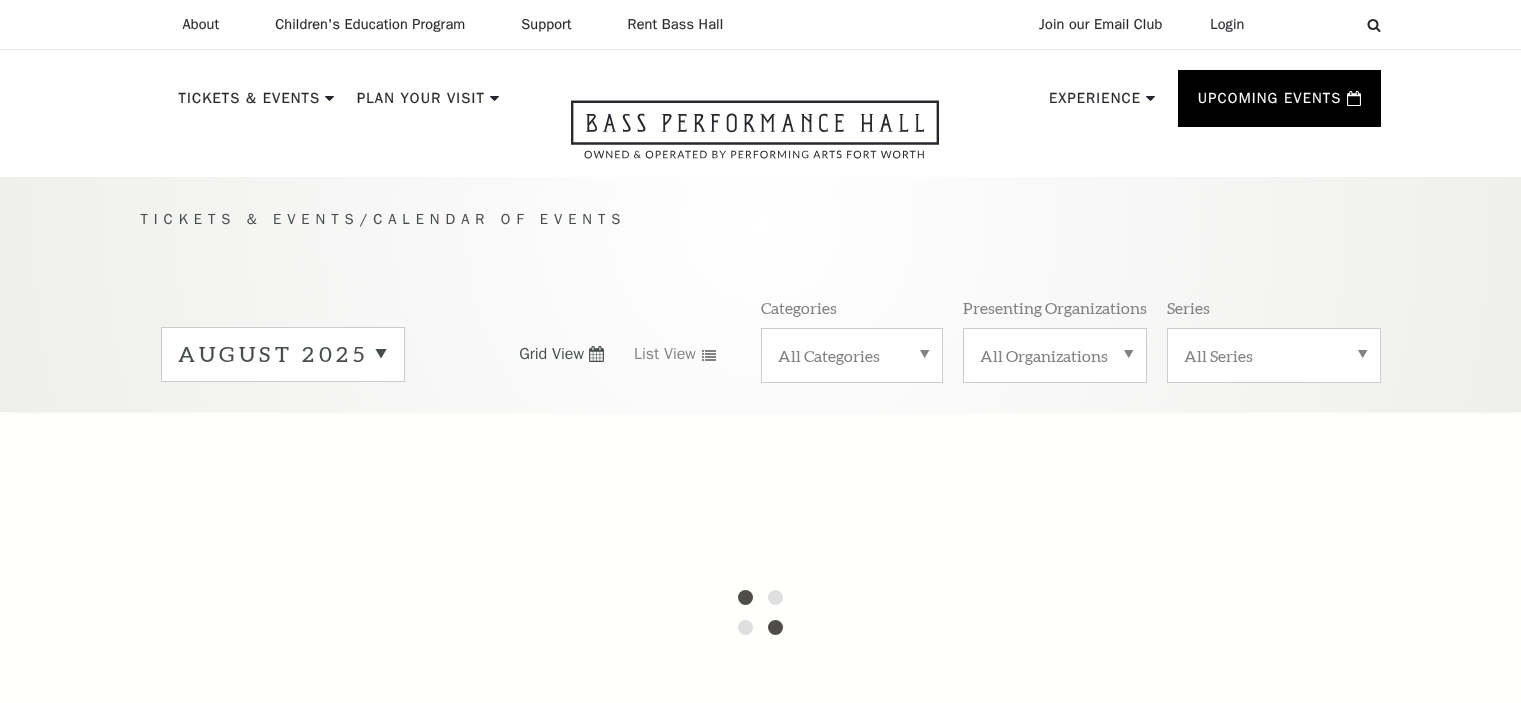 scroll, scrollTop: 0, scrollLeft: 0, axis: both 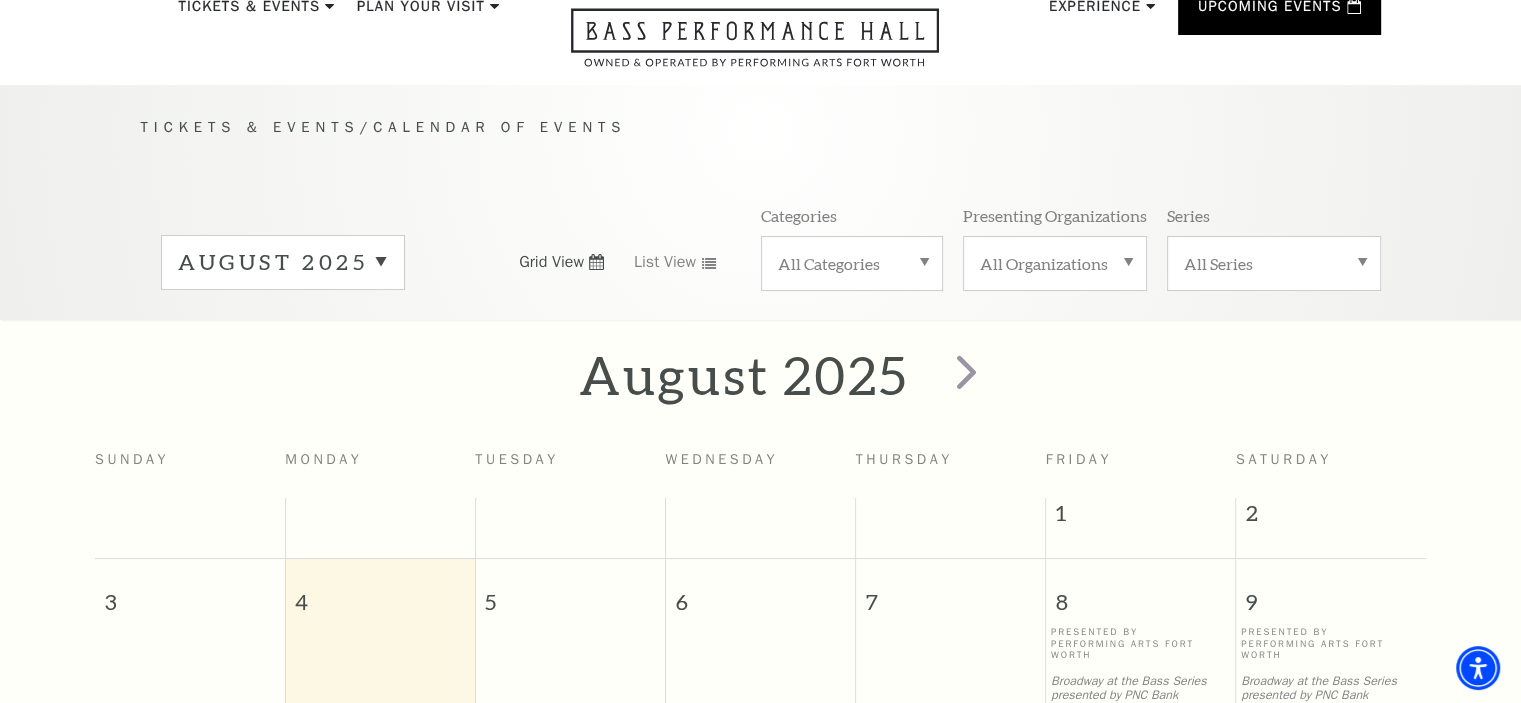 click on "All Organizations" at bounding box center [1055, 263] 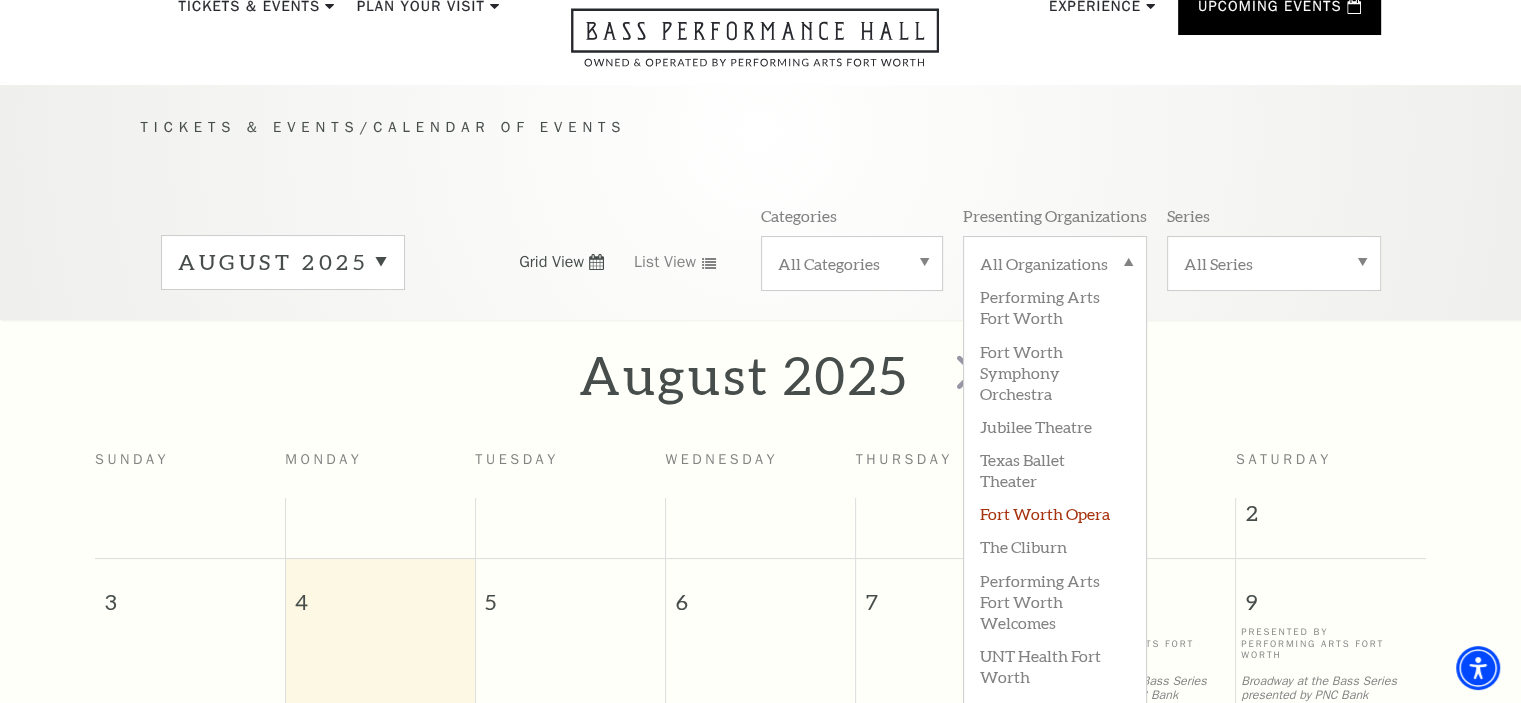 click on "Fort Worth Opera" at bounding box center [1055, 512] 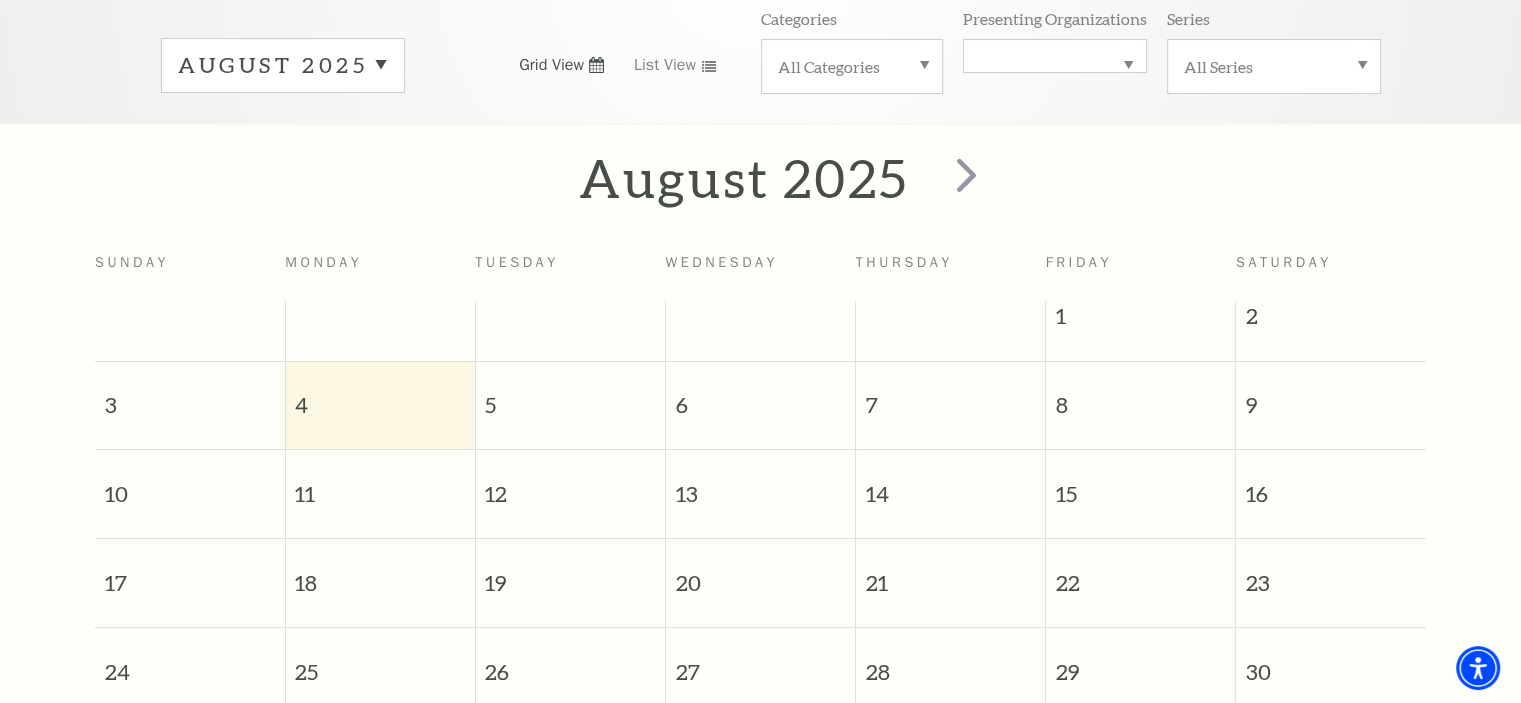 scroll, scrollTop: 288, scrollLeft: 0, axis: vertical 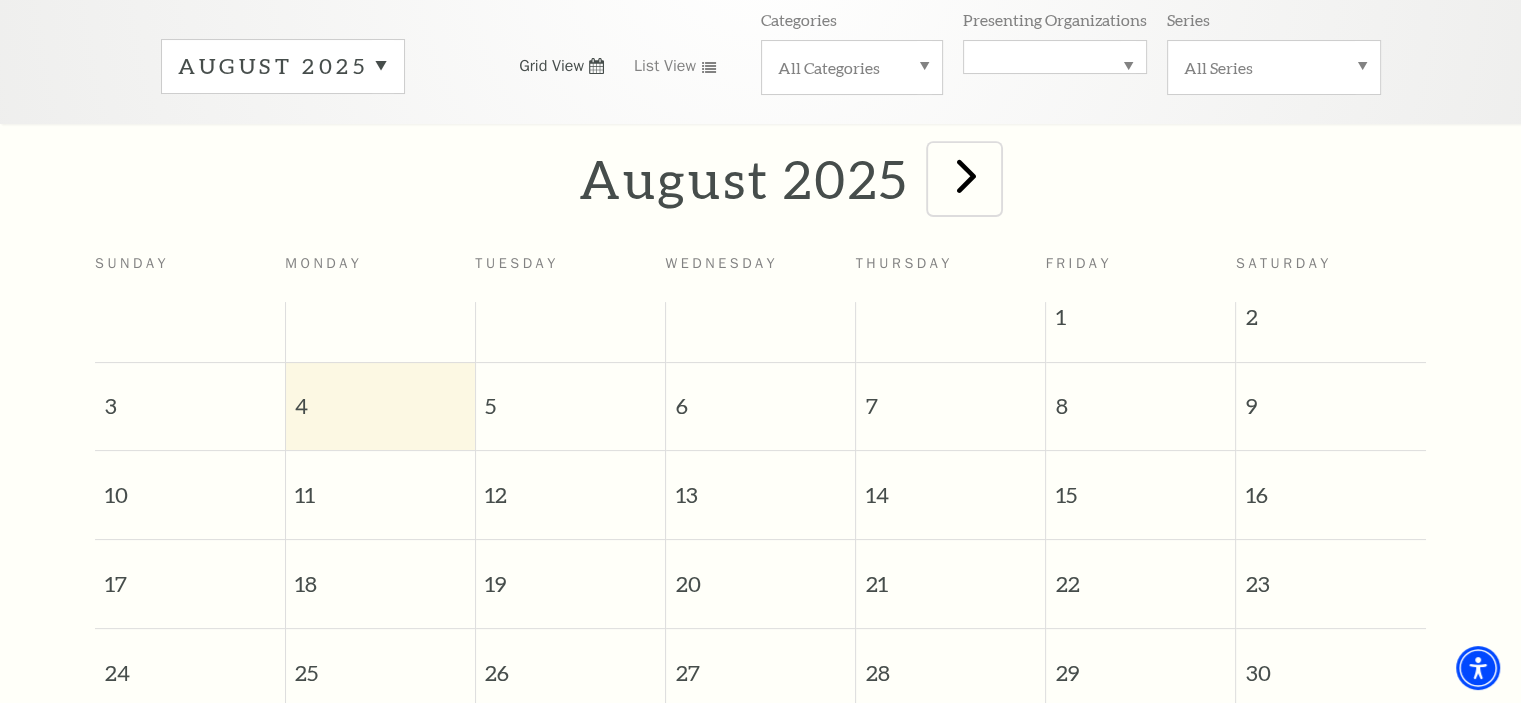 click at bounding box center (966, 175) 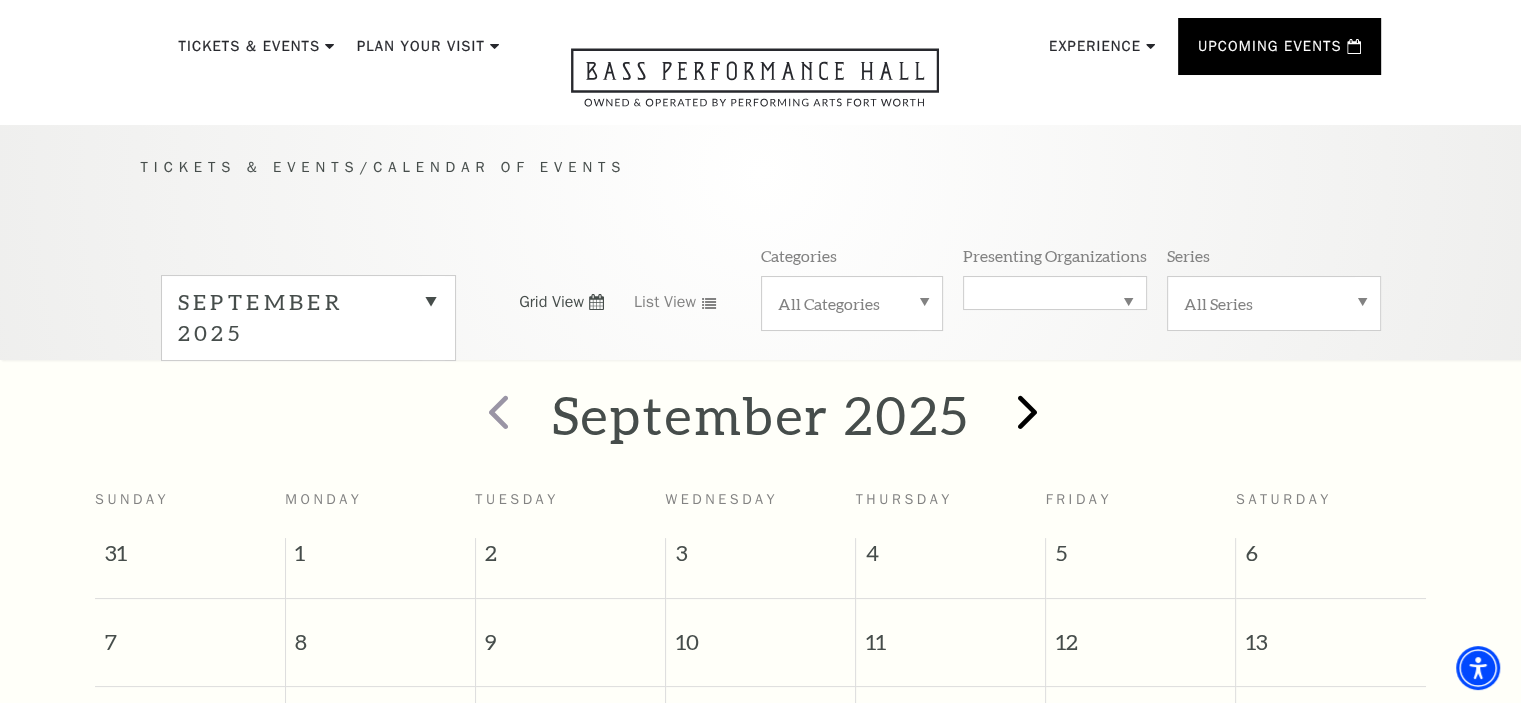 scroll, scrollTop: 43, scrollLeft: 0, axis: vertical 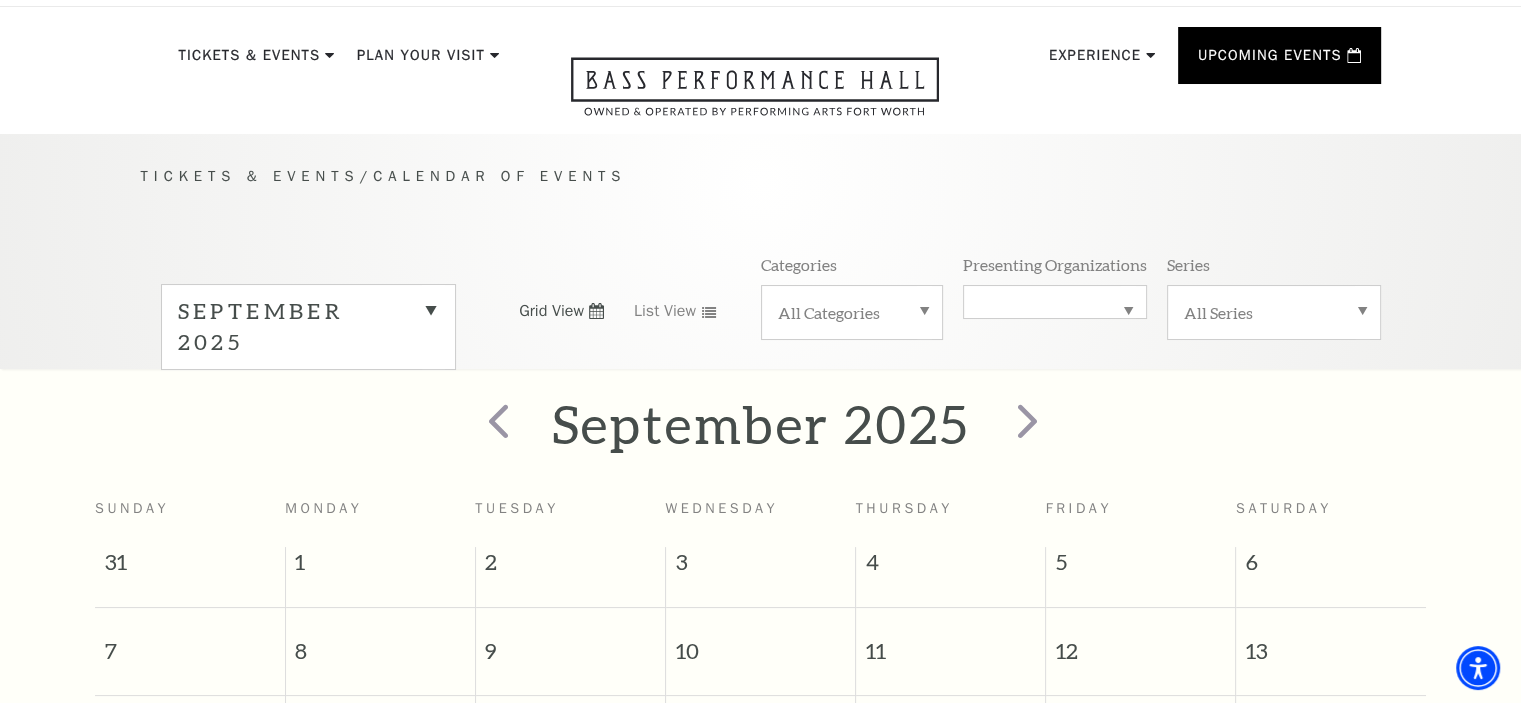 click on "Fort Worth Opera" at bounding box center [1055, 302] 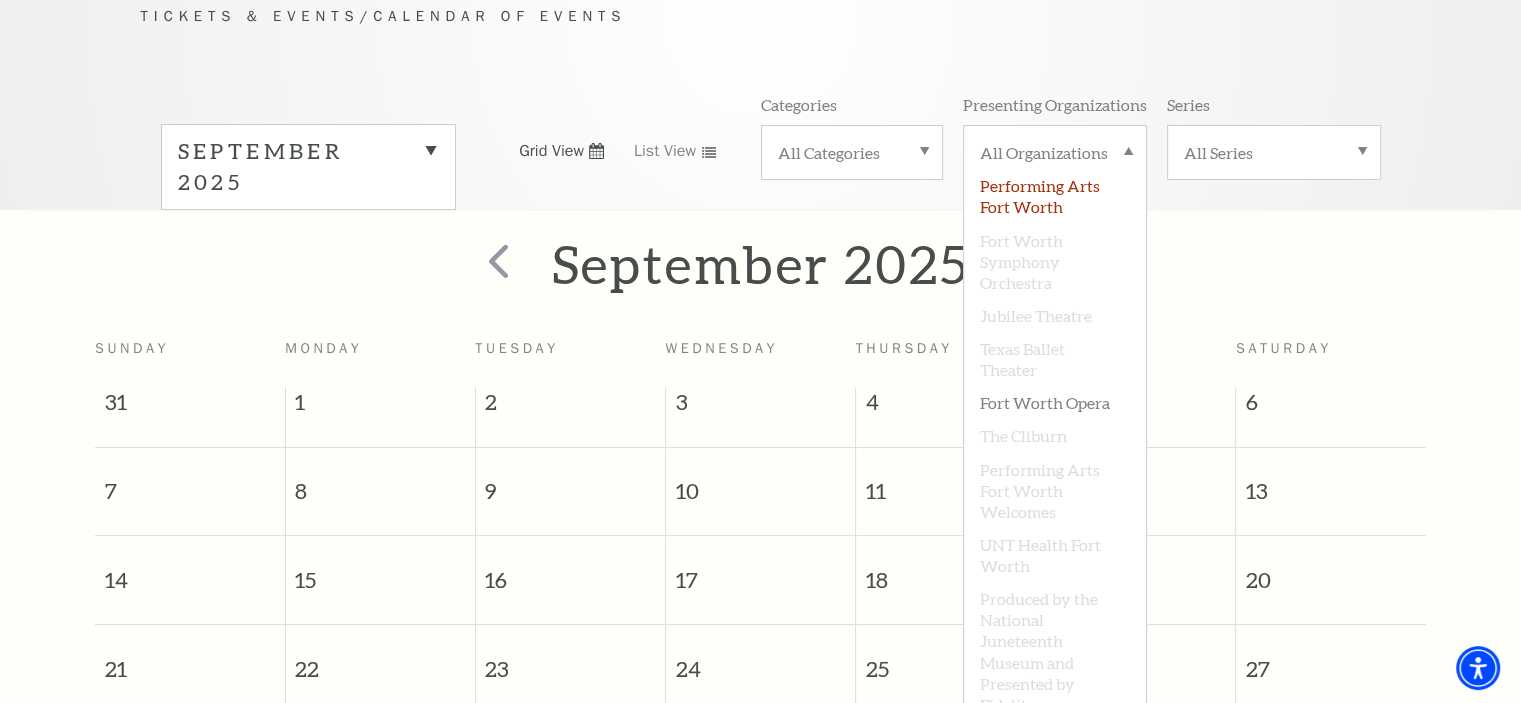 scroll, scrollTop: 201, scrollLeft: 0, axis: vertical 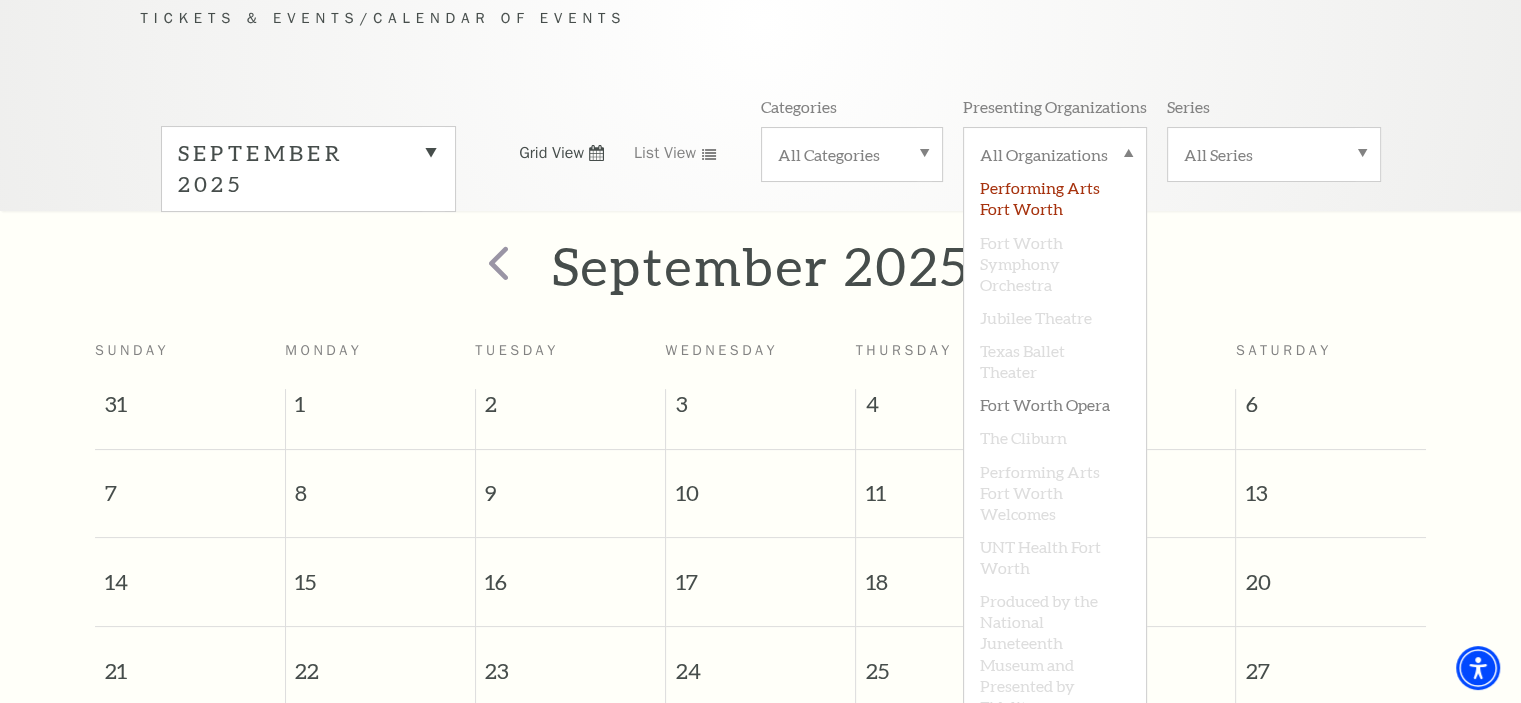 click on "Performing Arts Fort Worth" at bounding box center [1055, 197] 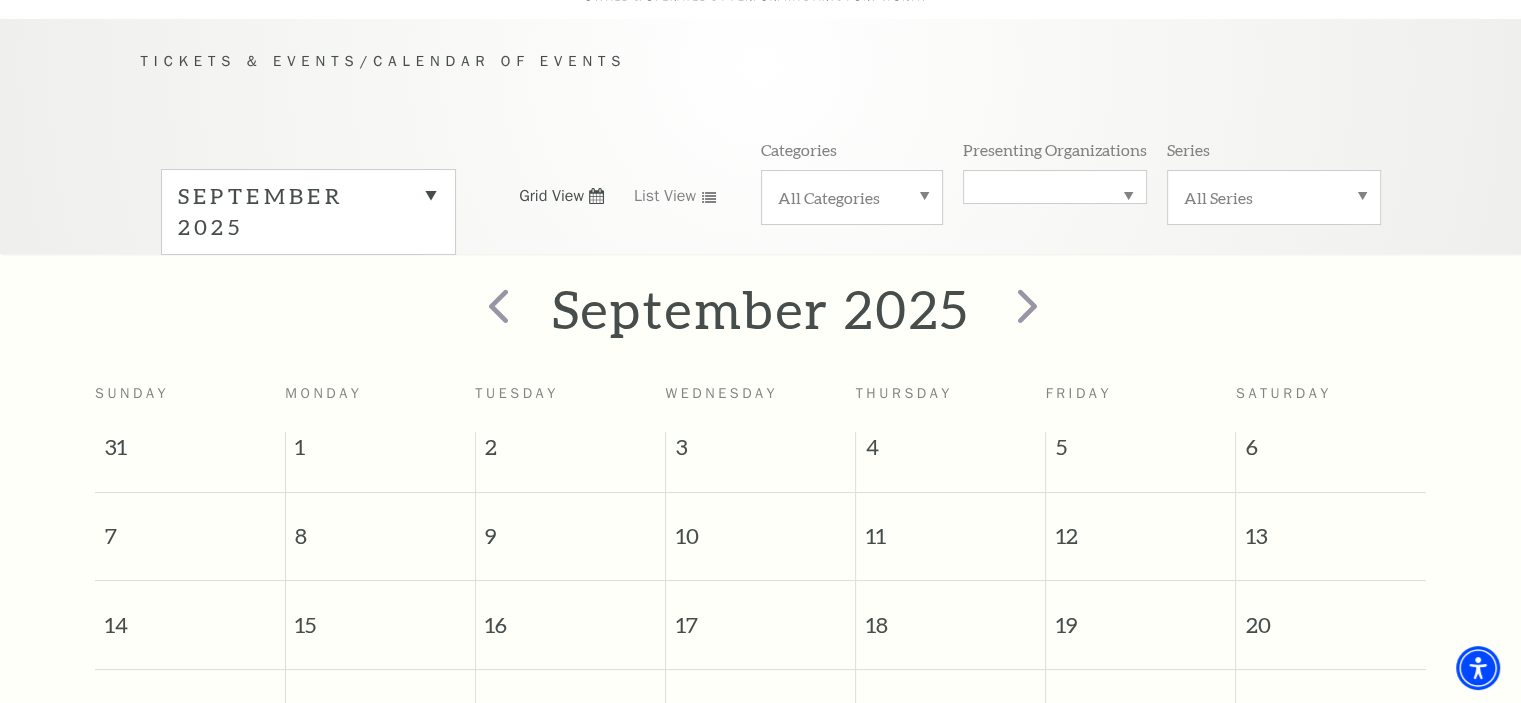 scroll, scrollTop: 139, scrollLeft: 0, axis: vertical 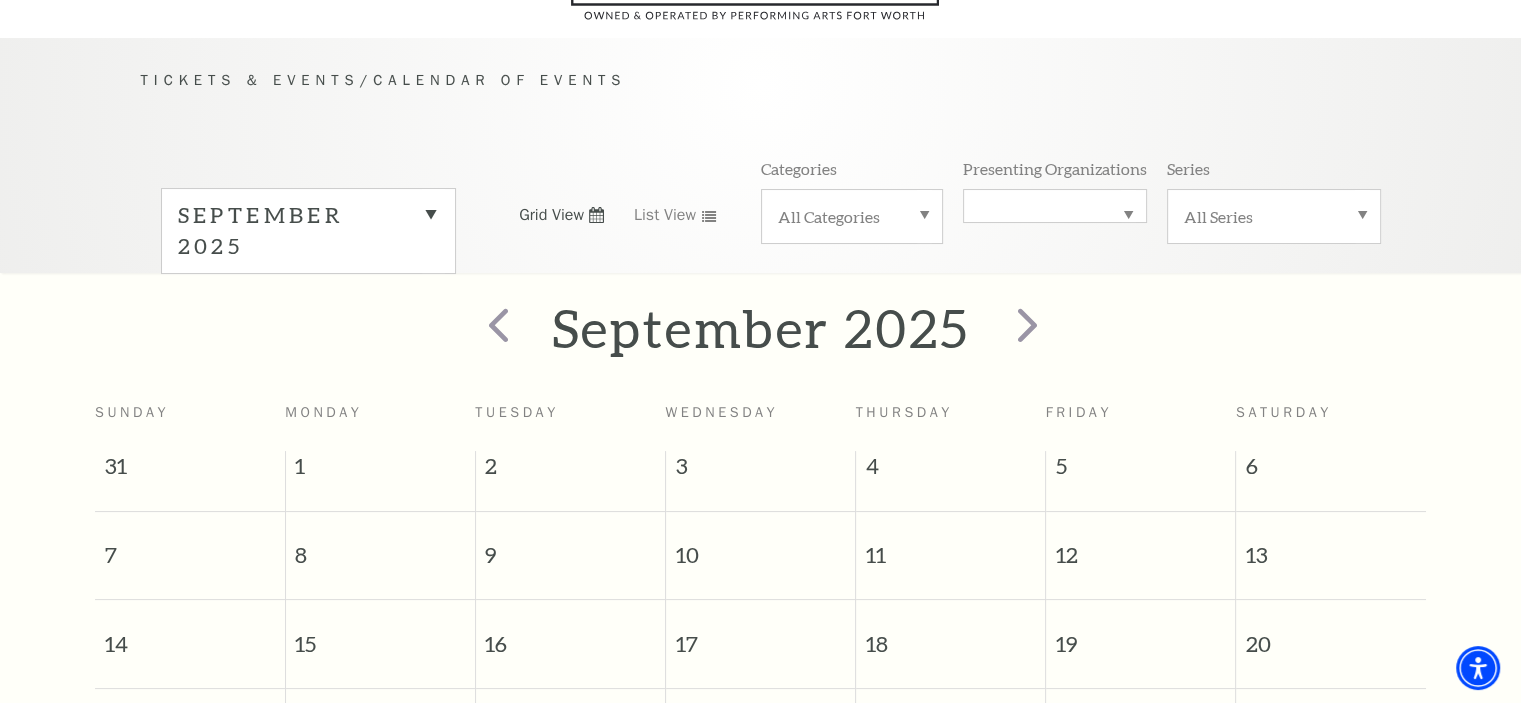 click on "Performing Arts Fort Worth" at bounding box center (1055, 206) 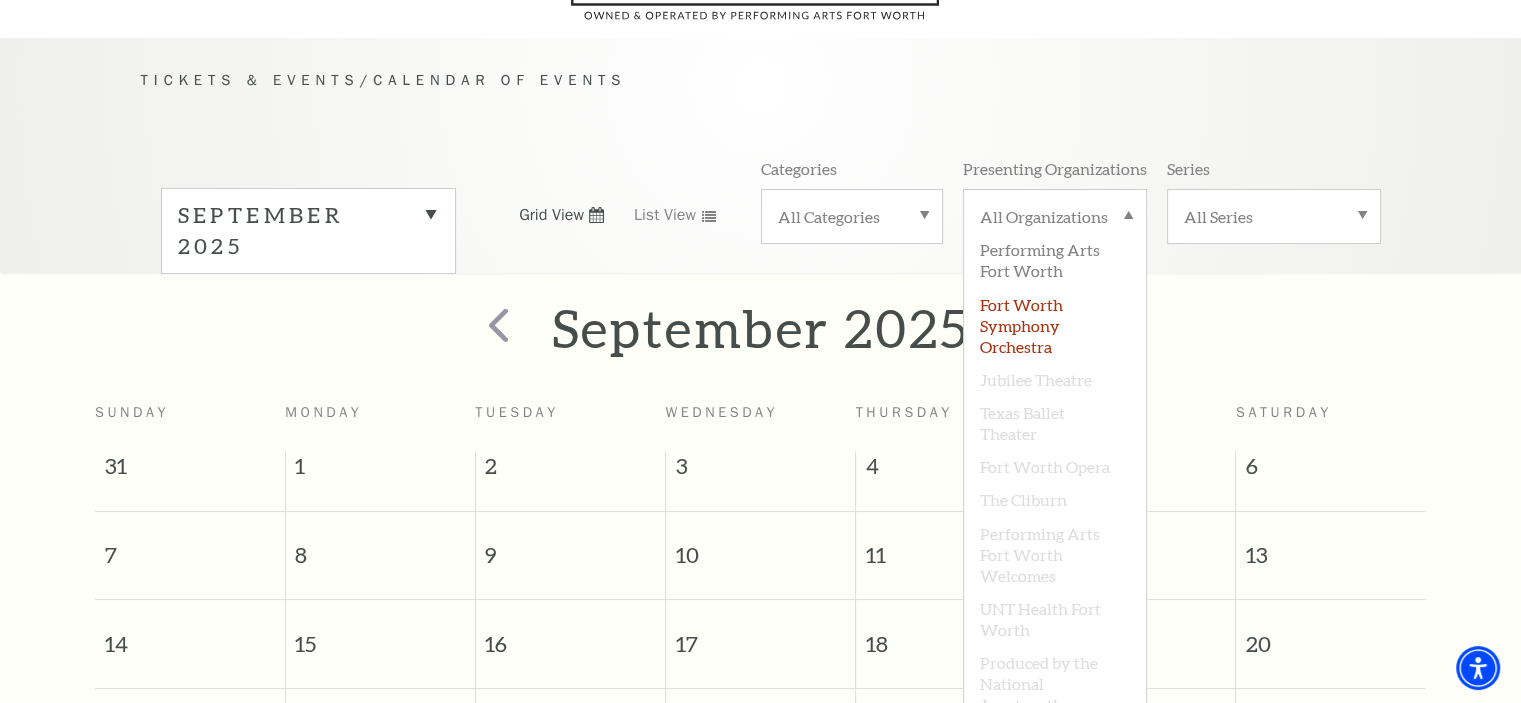 click on "Fort Worth Symphony Orchestra" at bounding box center (1055, 324) 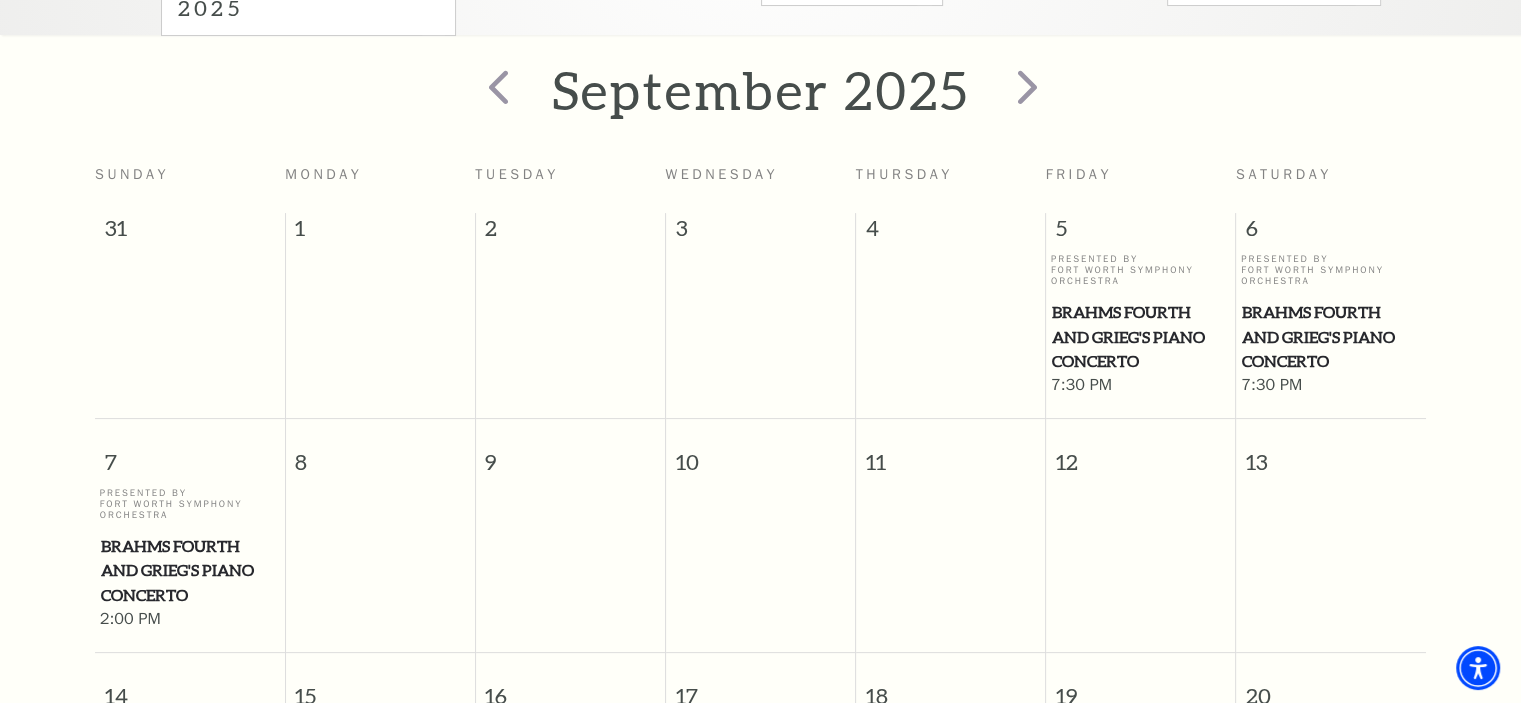 scroll, scrollTop: 376, scrollLeft: 0, axis: vertical 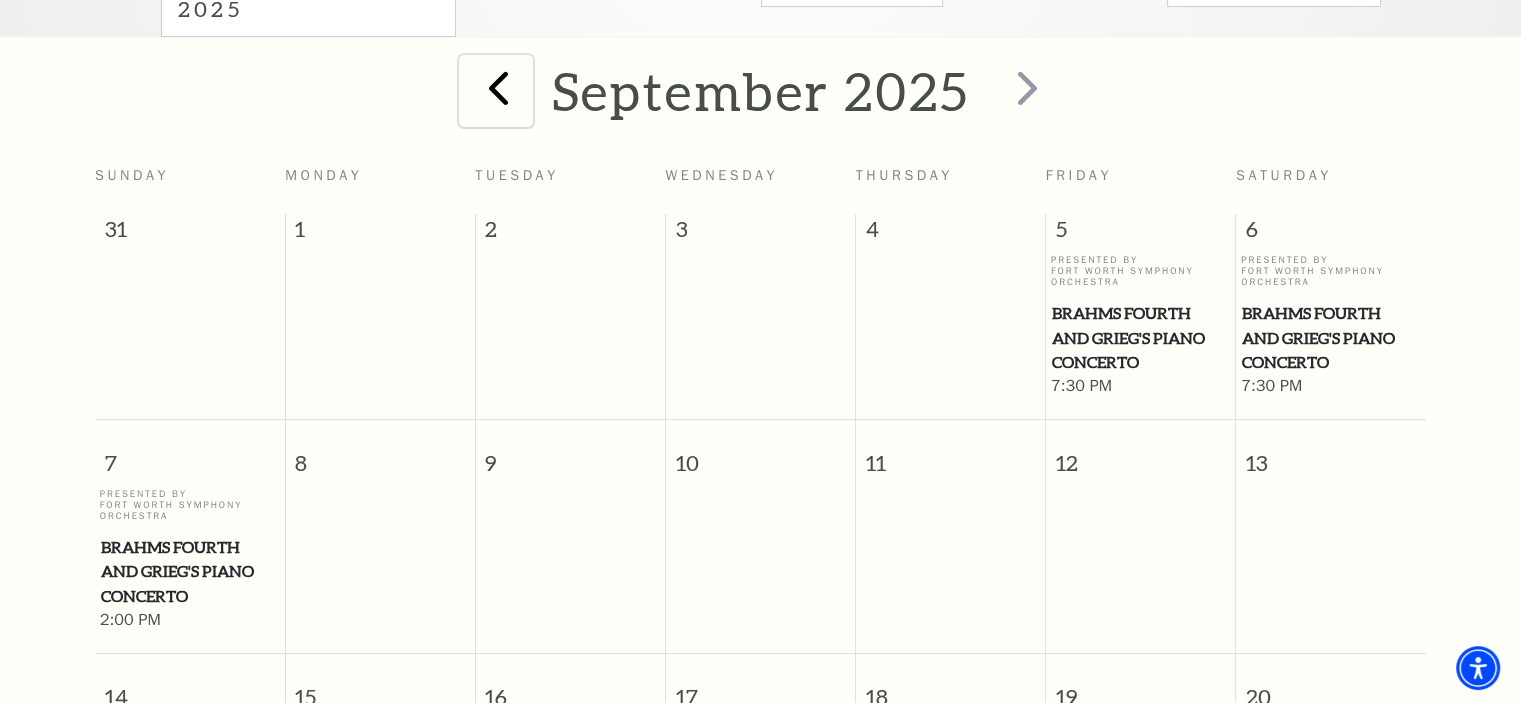 click at bounding box center [498, 87] 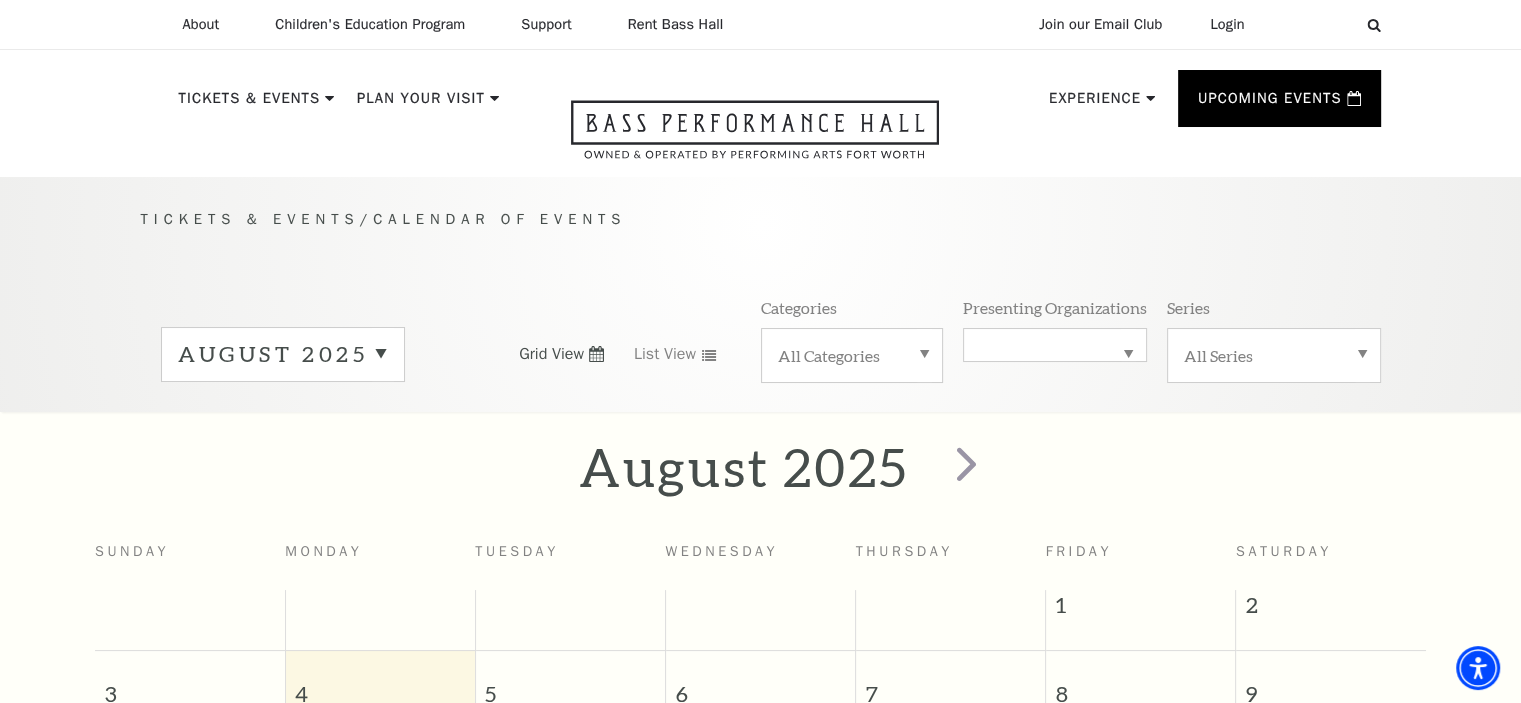 scroll, scrollTop: 0, scrollLeft: 0, axis: both 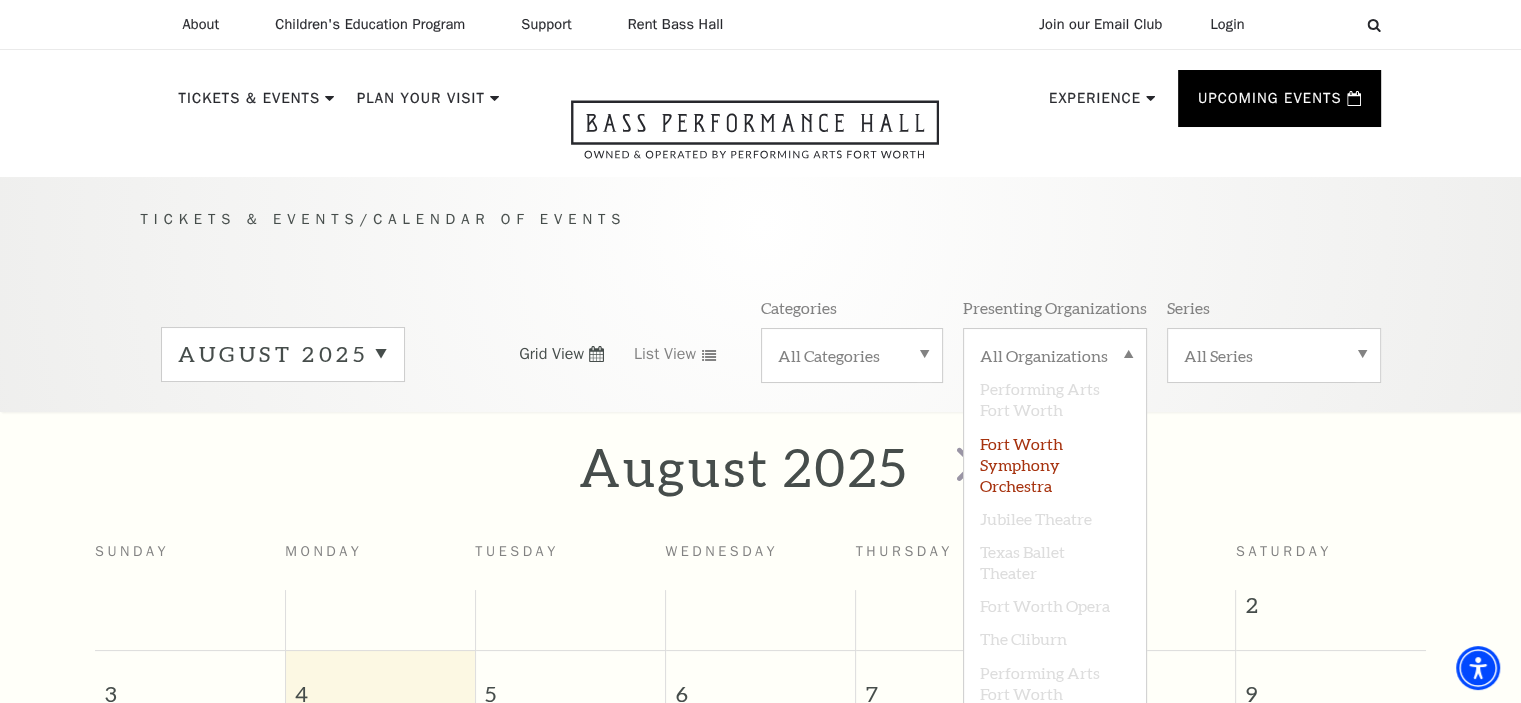 click on "All Organizations" at bounding box center (1055, 358) 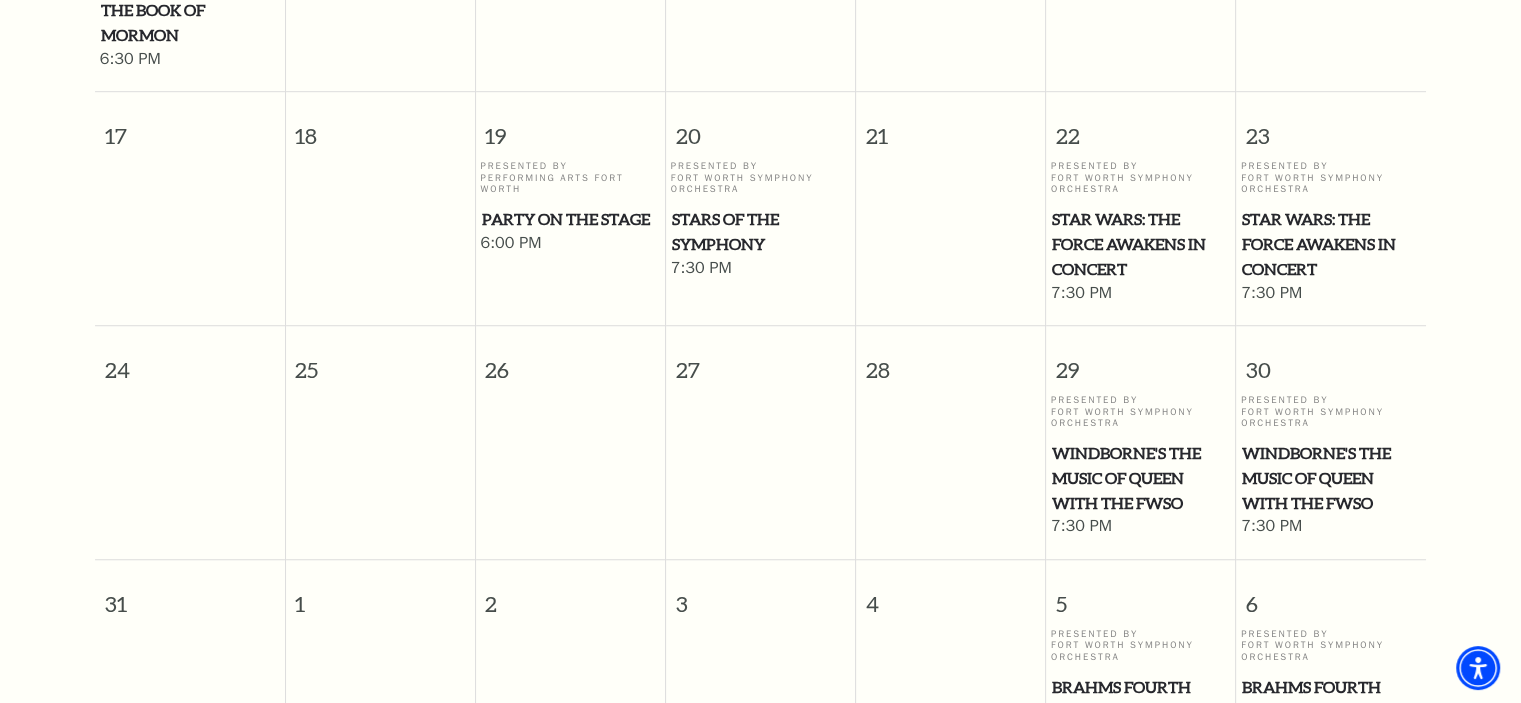scroll, scrollTop: 1384, scrollLeft: 0, axis: vertical 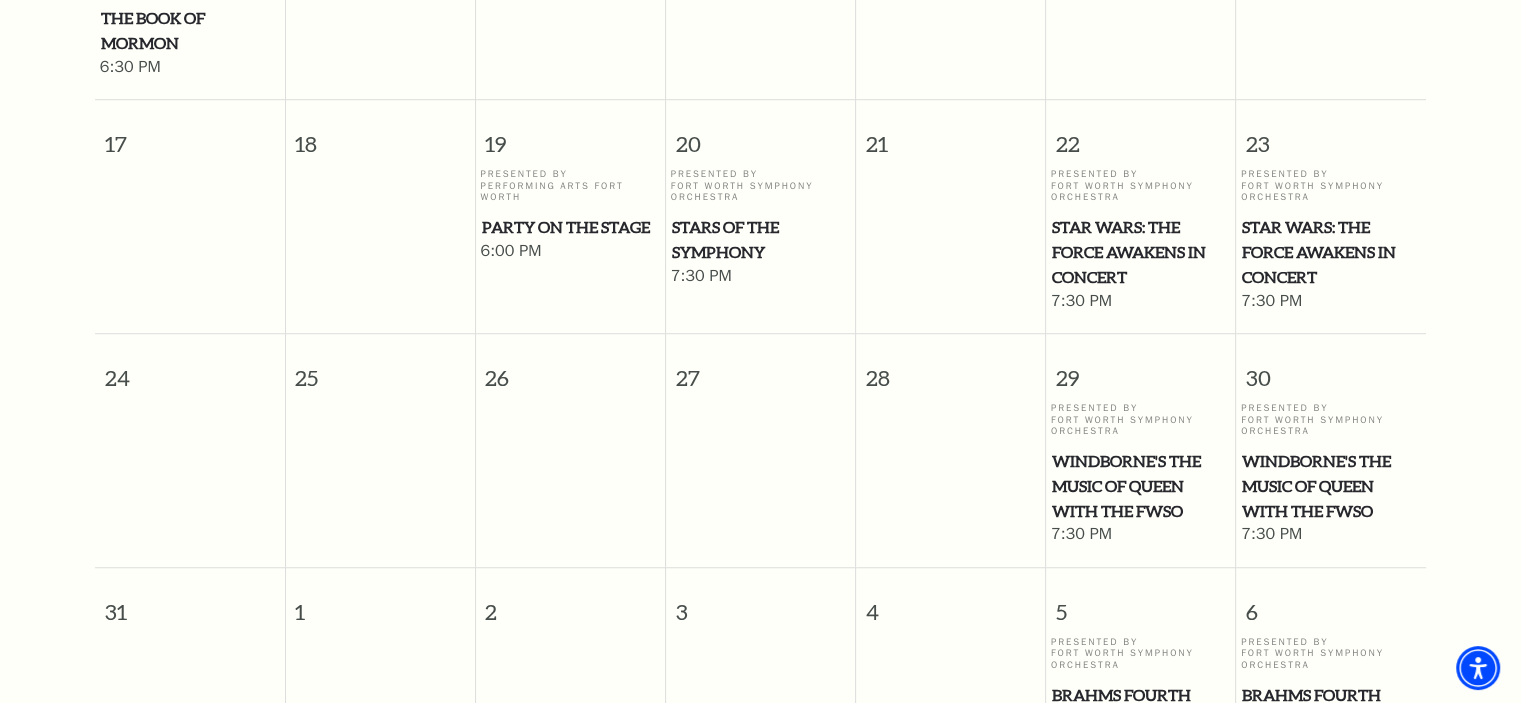 click on "Party on the Stage" at bounding box center (571, 227) 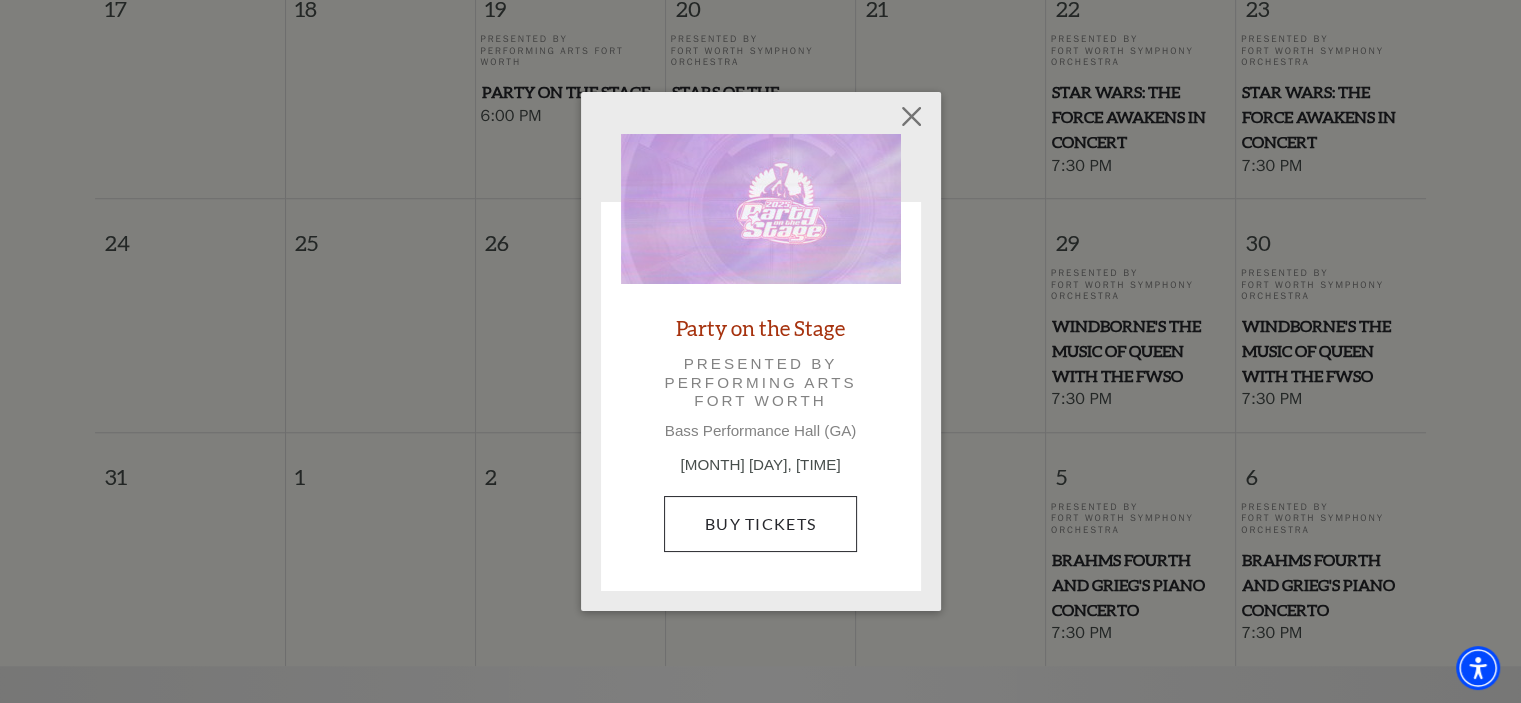 scroll, scrollTop: 1517, scrollLeft: 0, axis: vertical 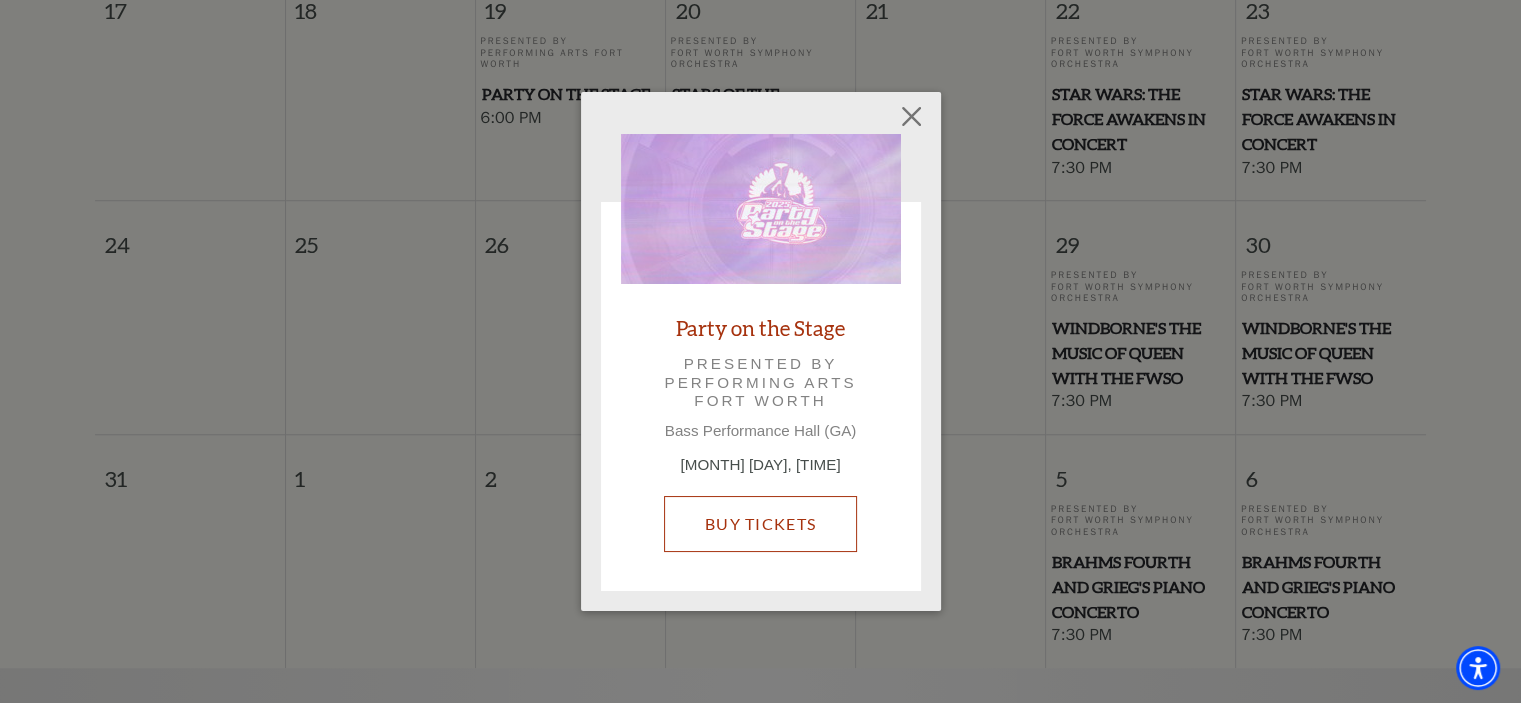 click on "Buy Tickets" at bounding box center (760, 524) 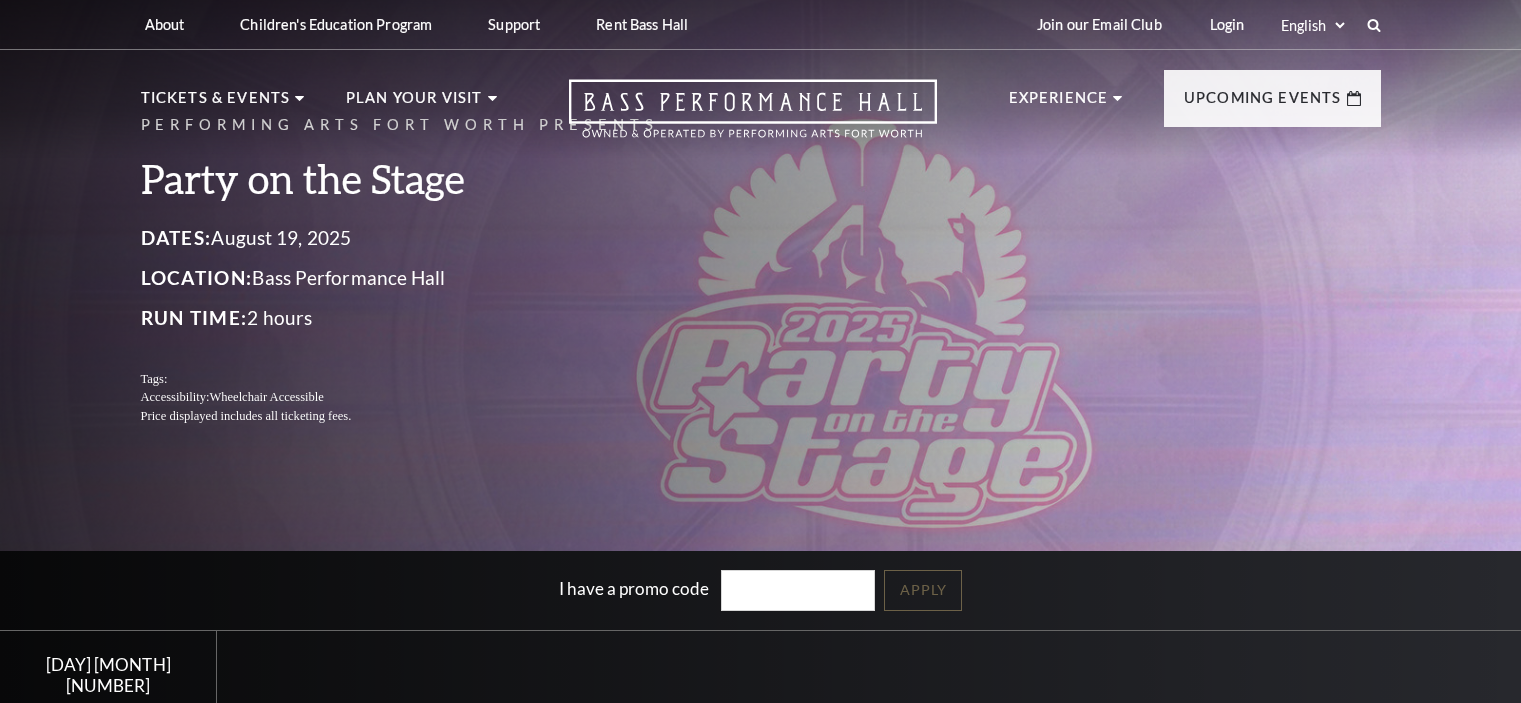scroll, scrollTop: 0, scrollLeft: 0, axis: both 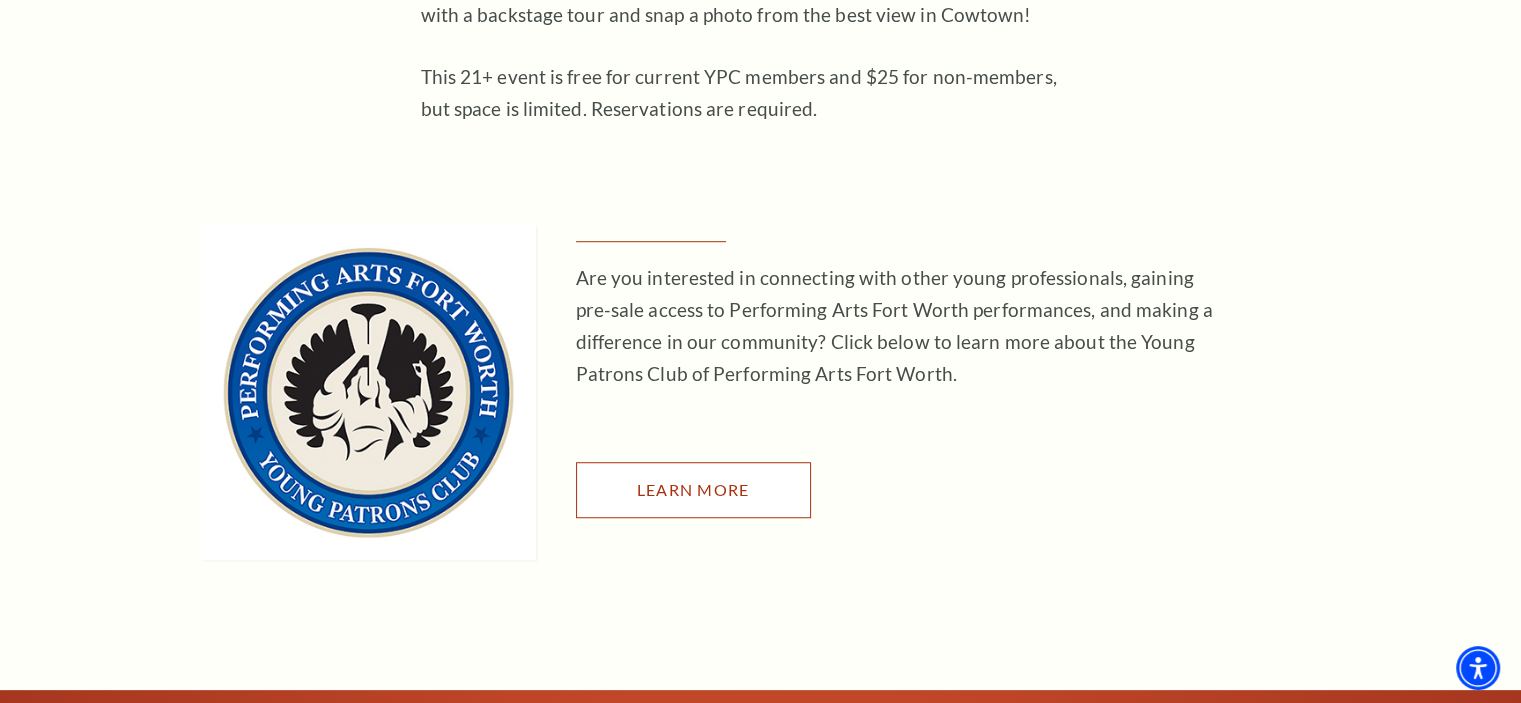 click on "Learn More" at bounding box center [693, 490] 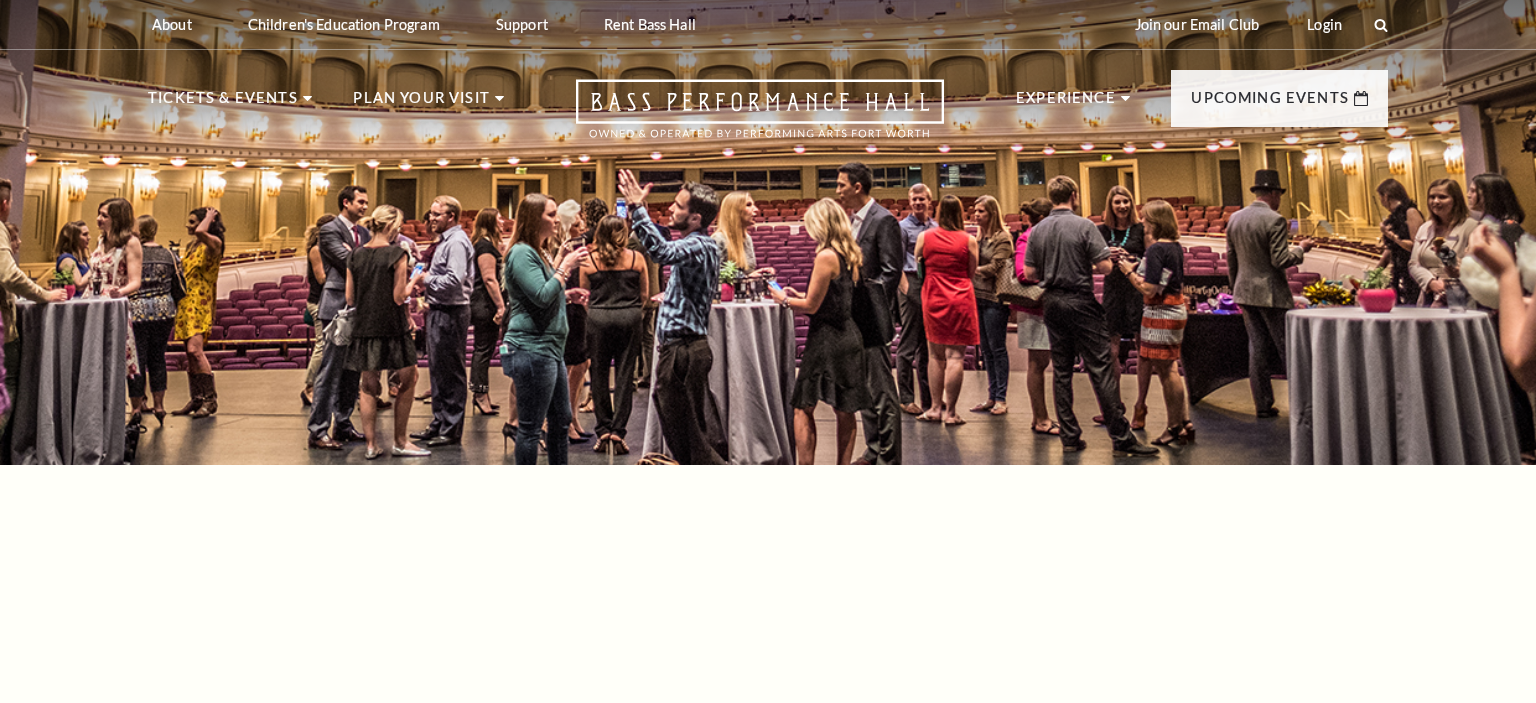 scroll, scrollTop: 0, scrollLeft: 0, axis: both 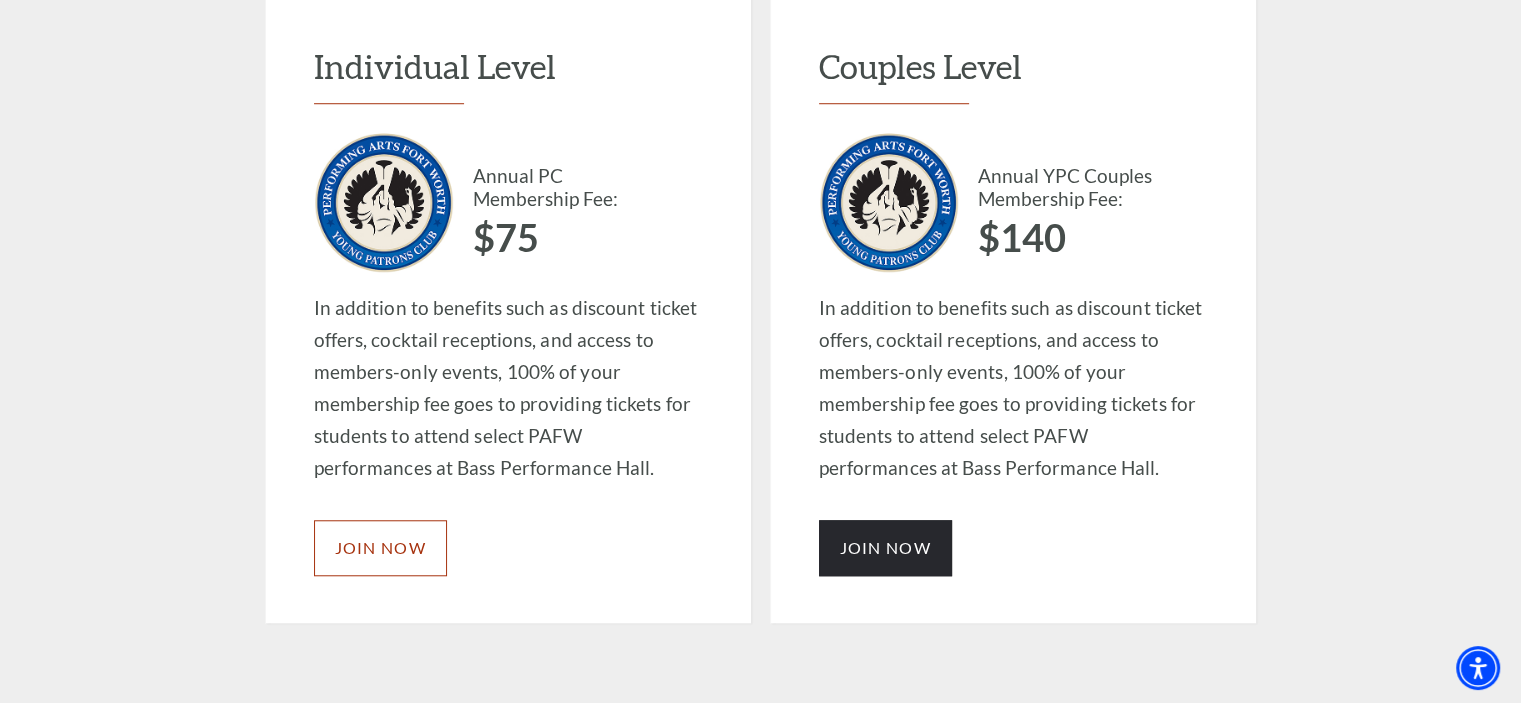 click on "JOIN NOW" at bounding box center [380, 547] 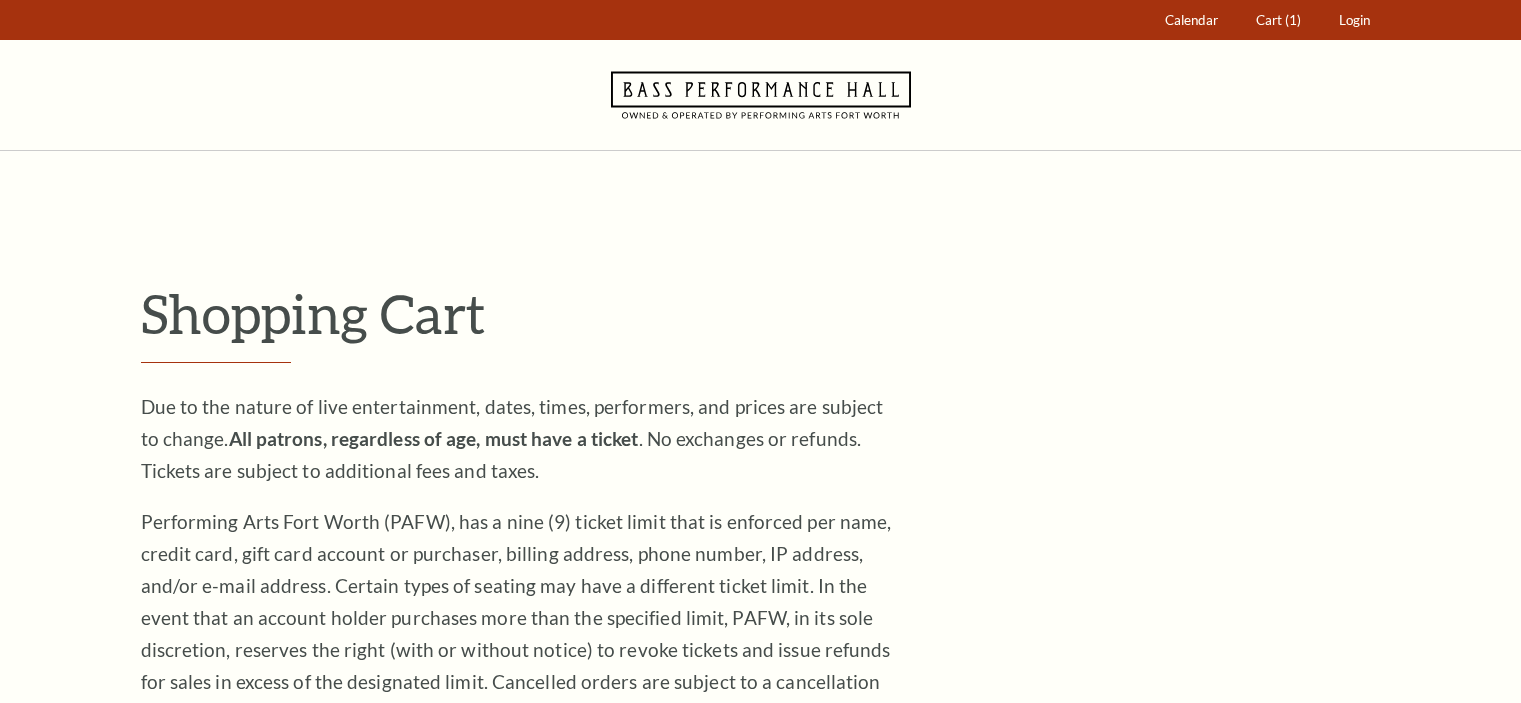 scroll, scrollTop: 0, scrollLeft: 0, axis: both 